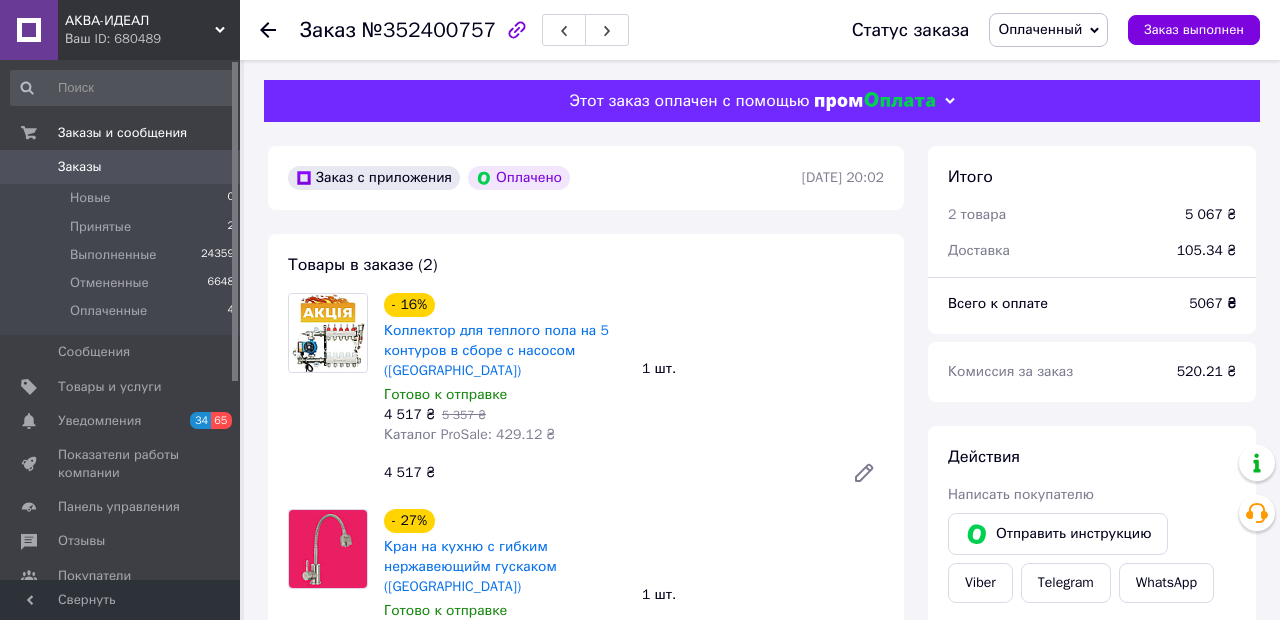 scroll, scrollTop: 165, scrollLeft: 0, axis: vertical 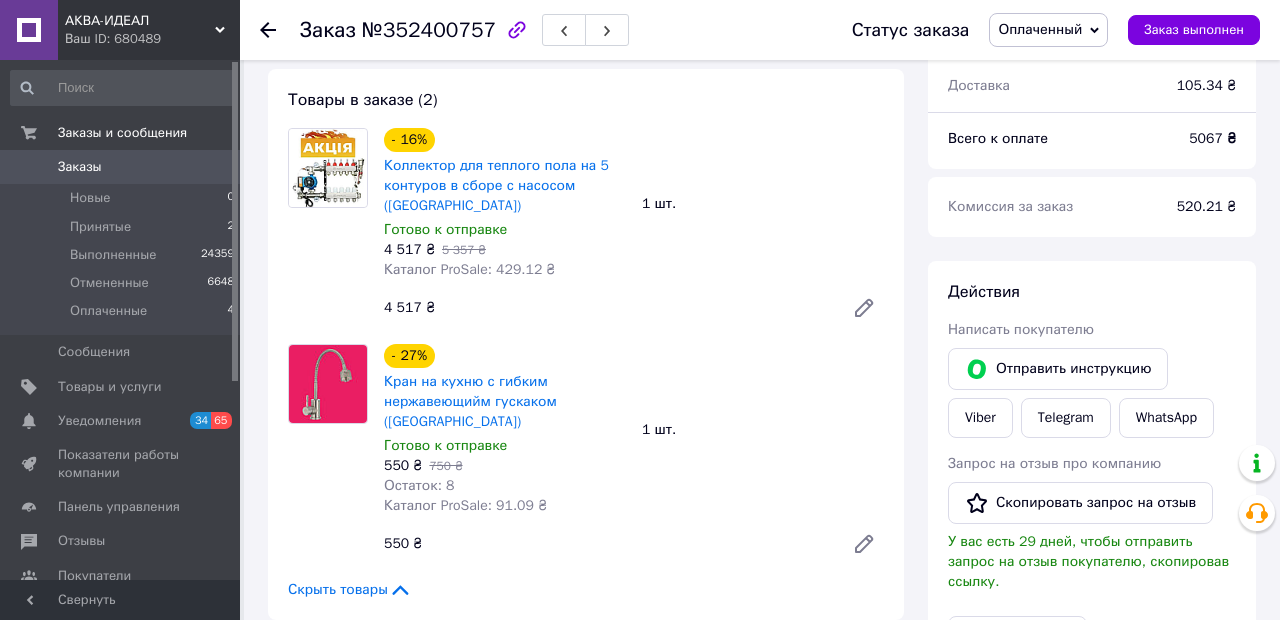 click on "Оплаченные 4" at bounding box center [123, 316] 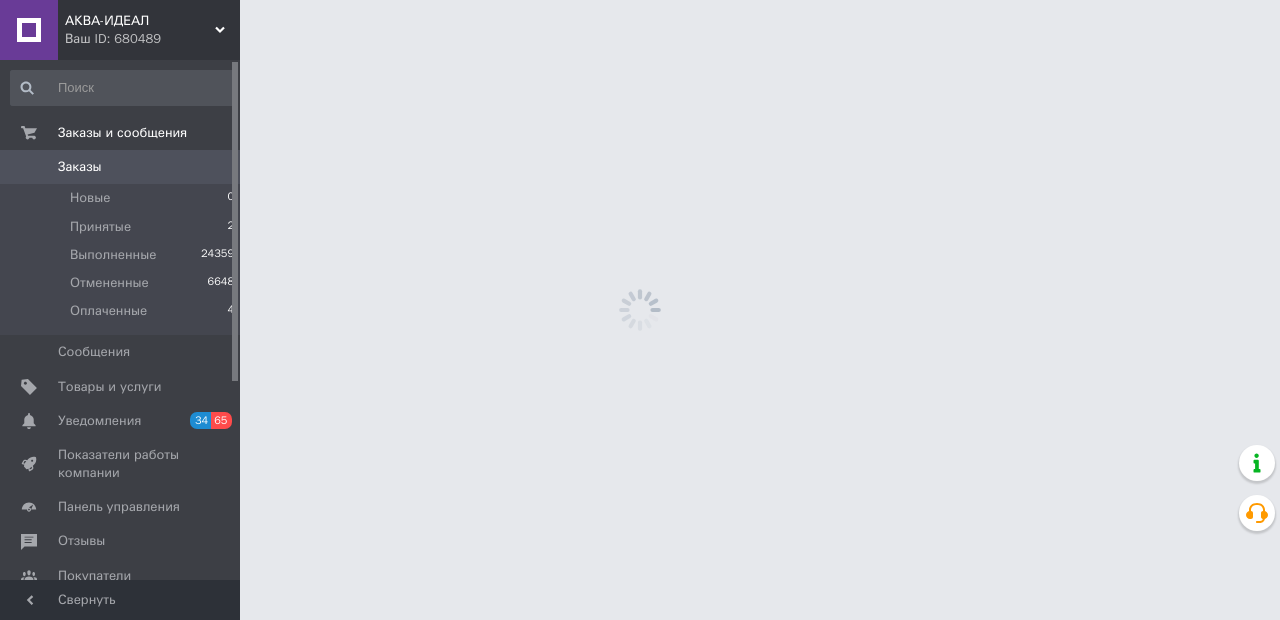scroll, scrollTop: 0, scrollLeft: 0, axis: both 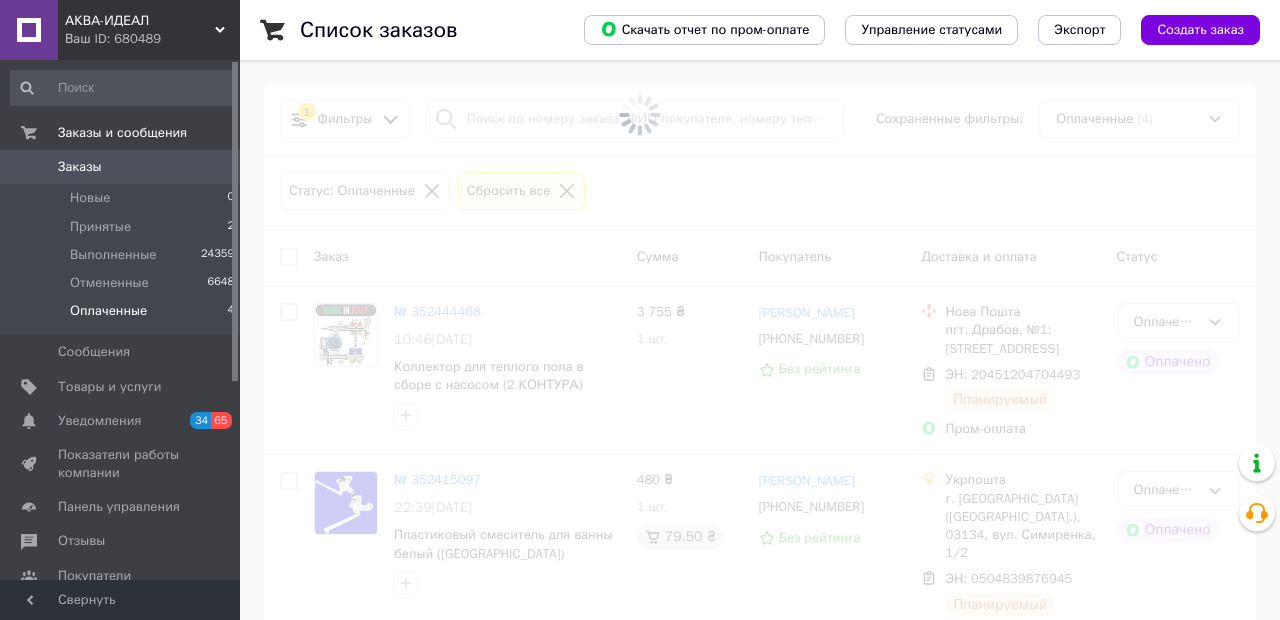 click at bounding box center [640, 310] 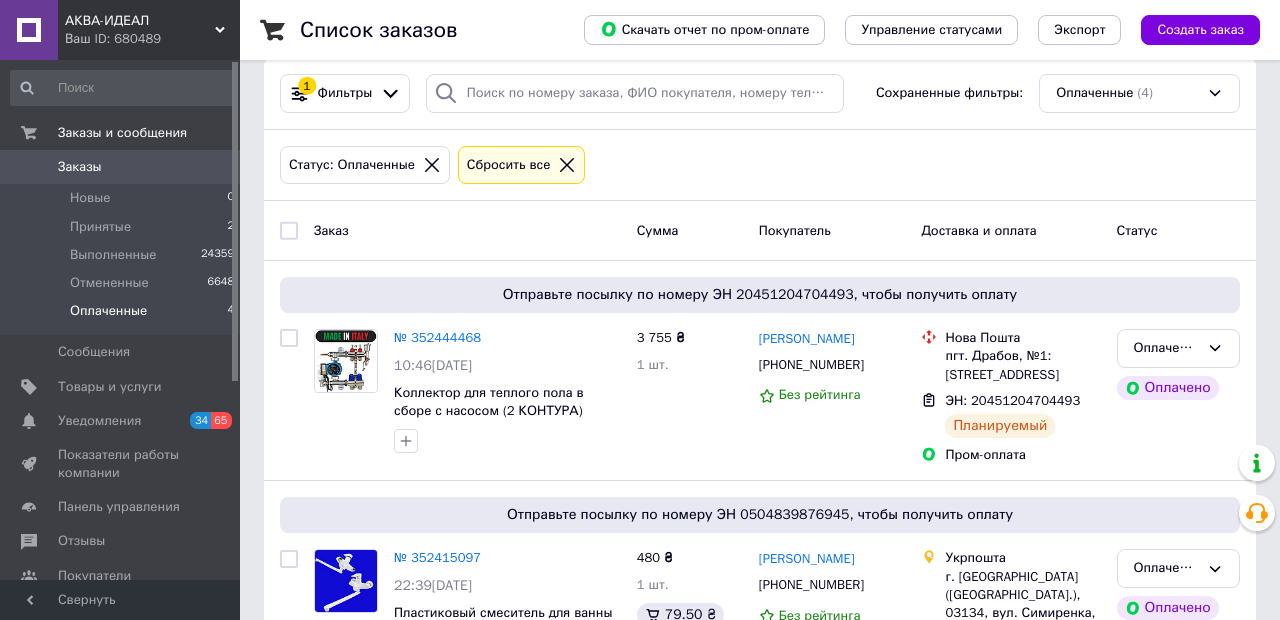scroll, scrollTop: 32, scrollLeft: 0, axis: vertical 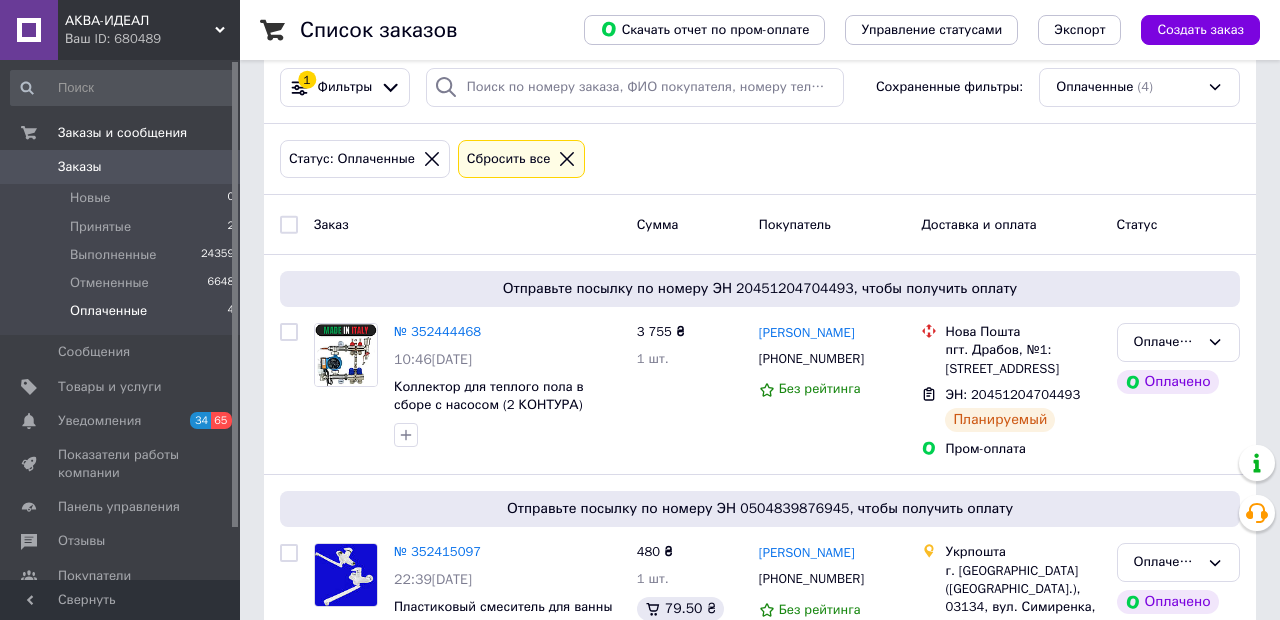 click on "№ 352415097" at bounding box center [437, 551] 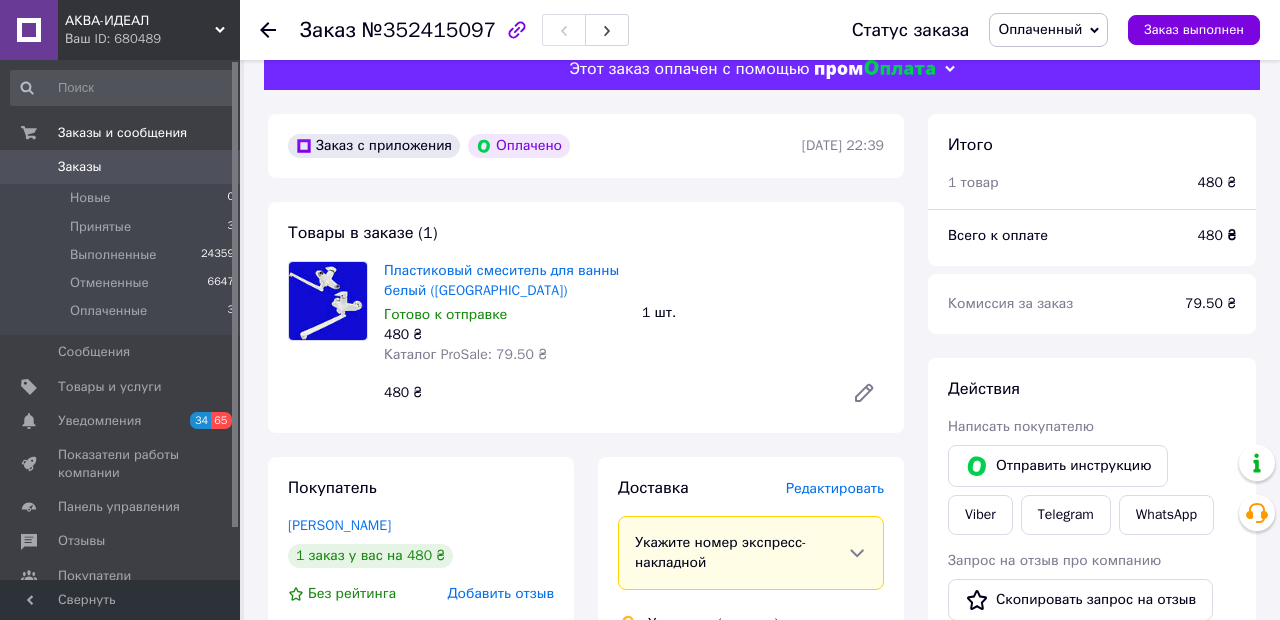 click on "Viber" at bounding box center [980, 515] 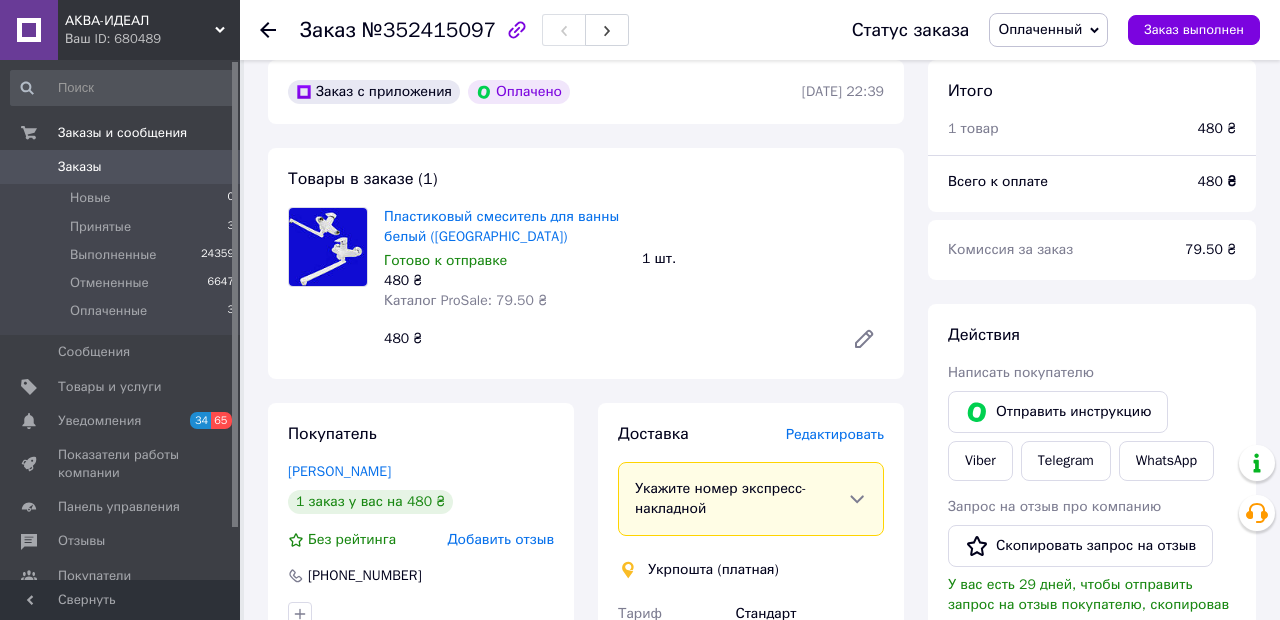 scroll, scrollTop: 140, scrollLeft: 0, axis: vertical 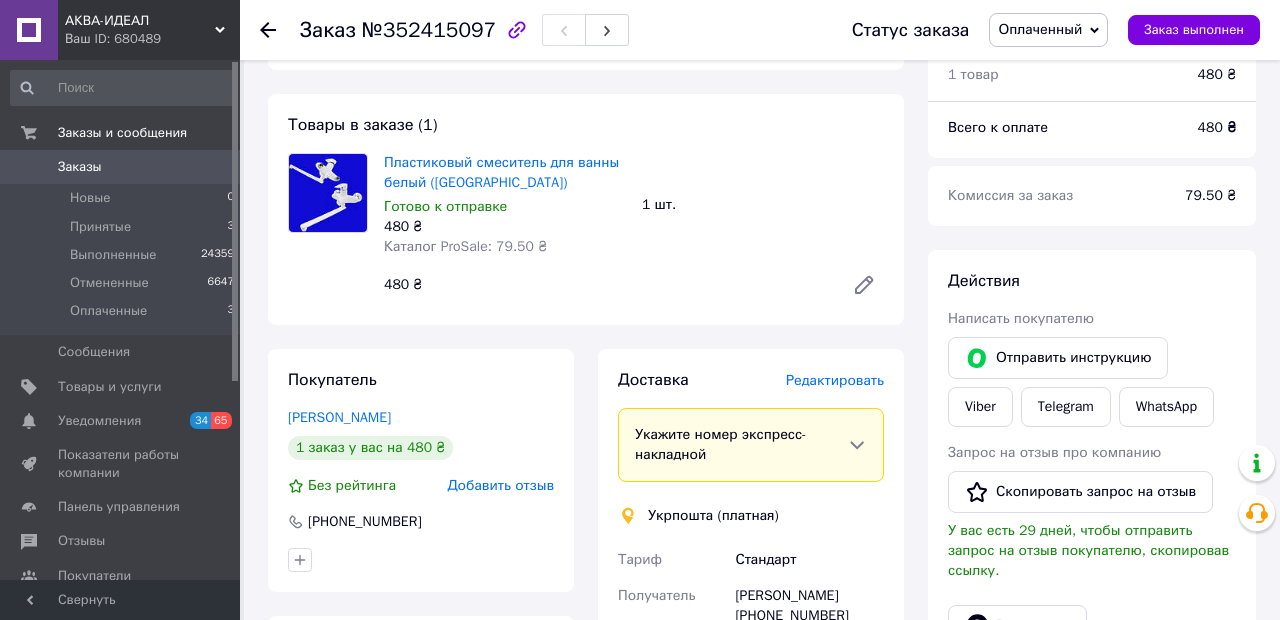 click on "Оплаченный" at bounding box center [1040, 29] 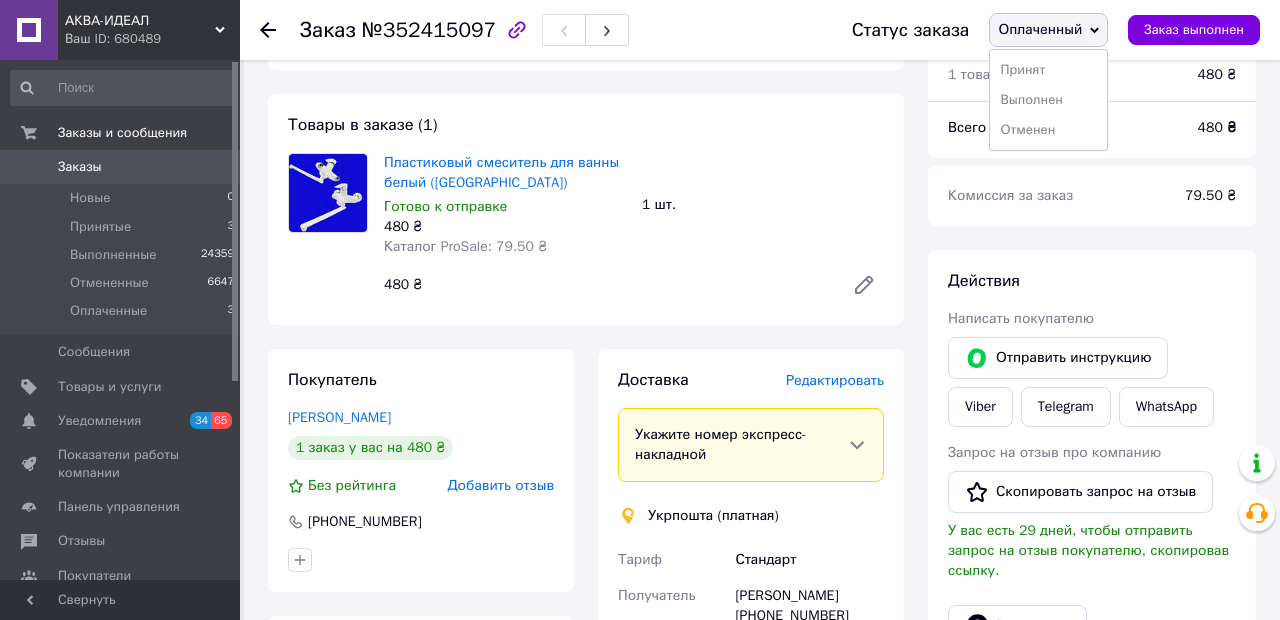 click on "Отменен" at bounding box center [1048, 130] 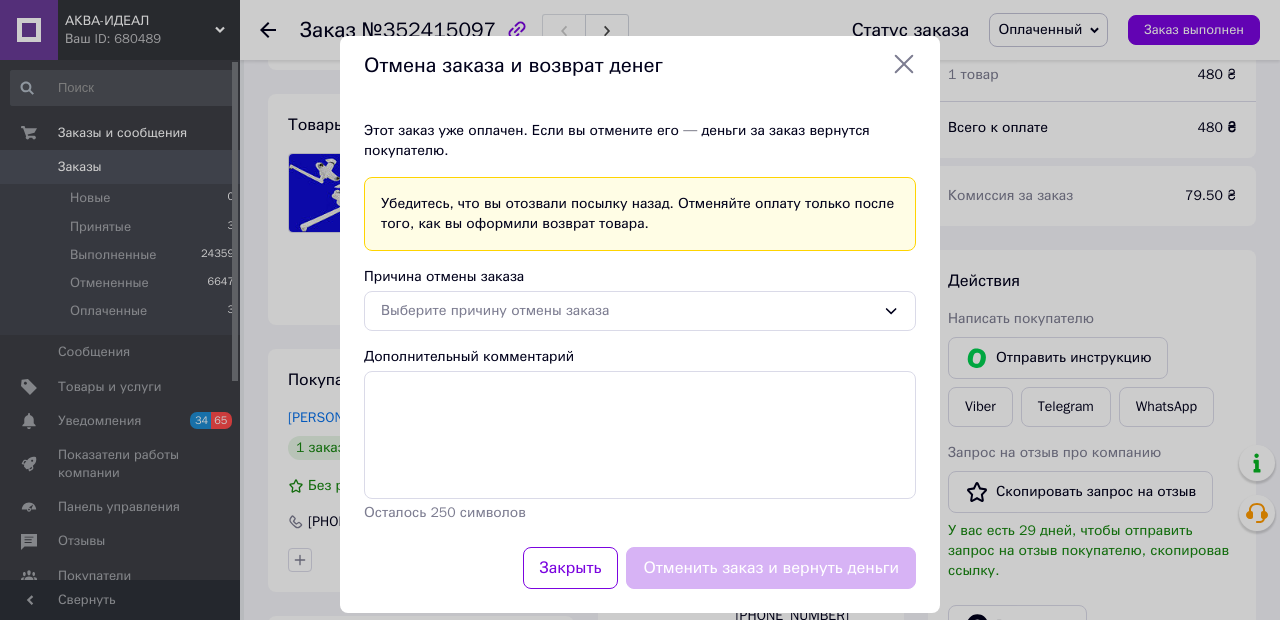 click on "Выберите причину отмены заказа" at bounding box center (628, 311) 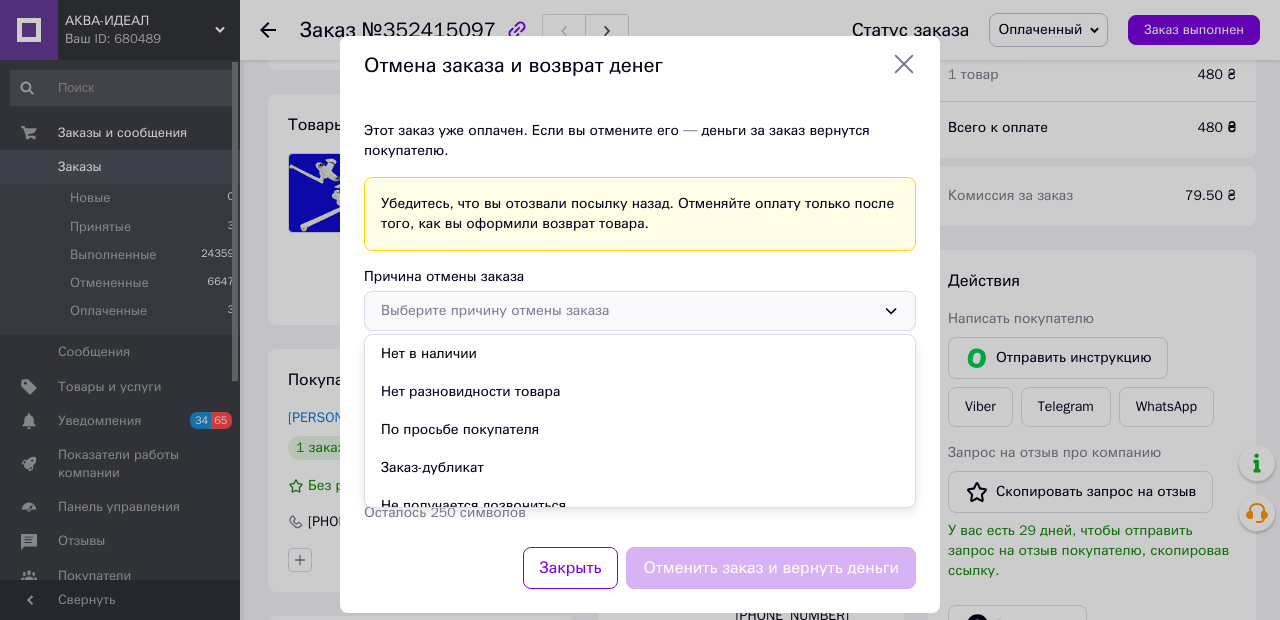 click on "По просьбе покупателя" at bounding box center (640, 430) 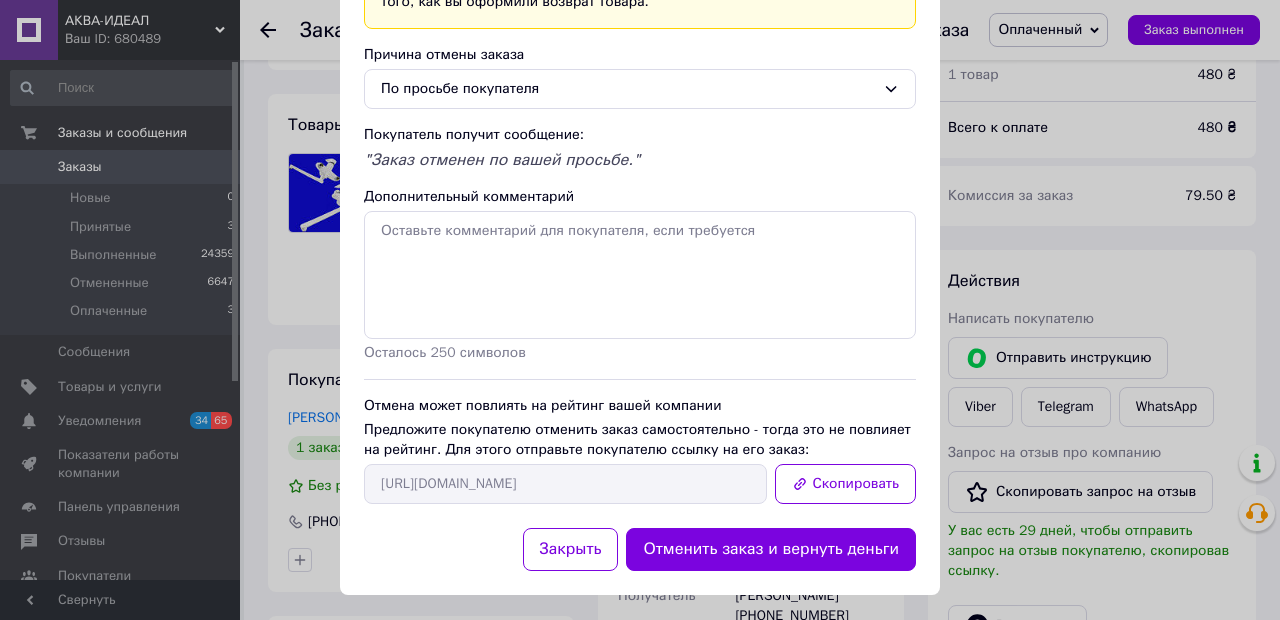 scroll, scrollTop: 230, scrollLeft: 0, axis: vertical 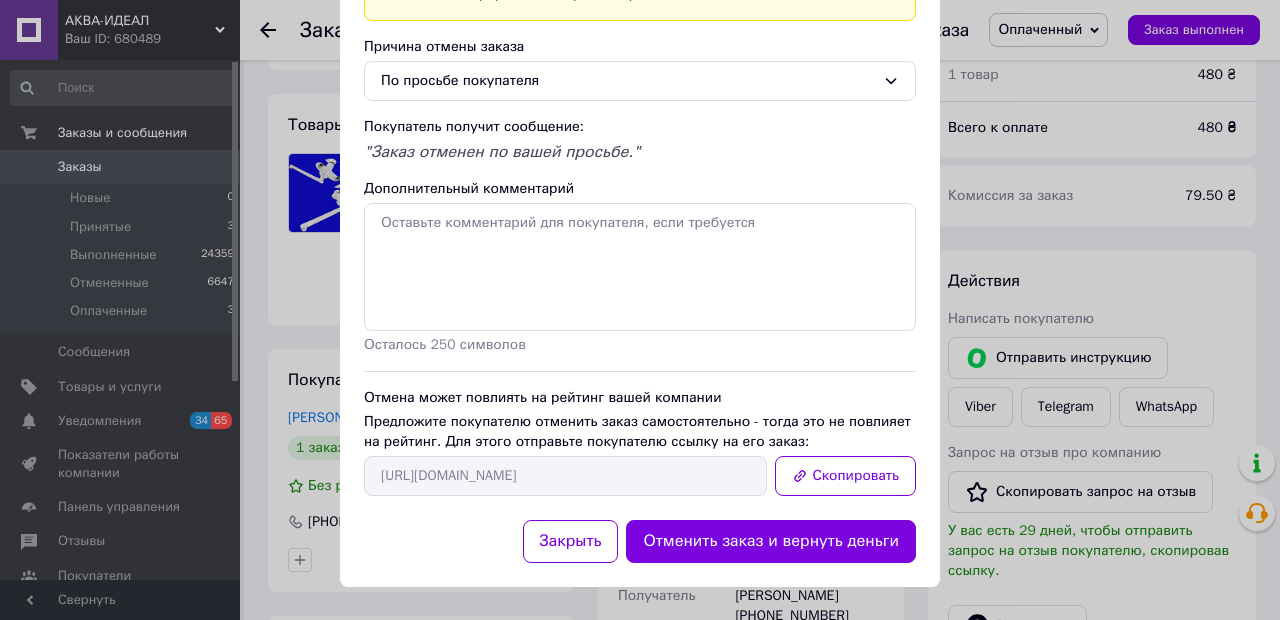 click on "Отменить заказ и вернуть деньги" at bounding box center (771, 541) 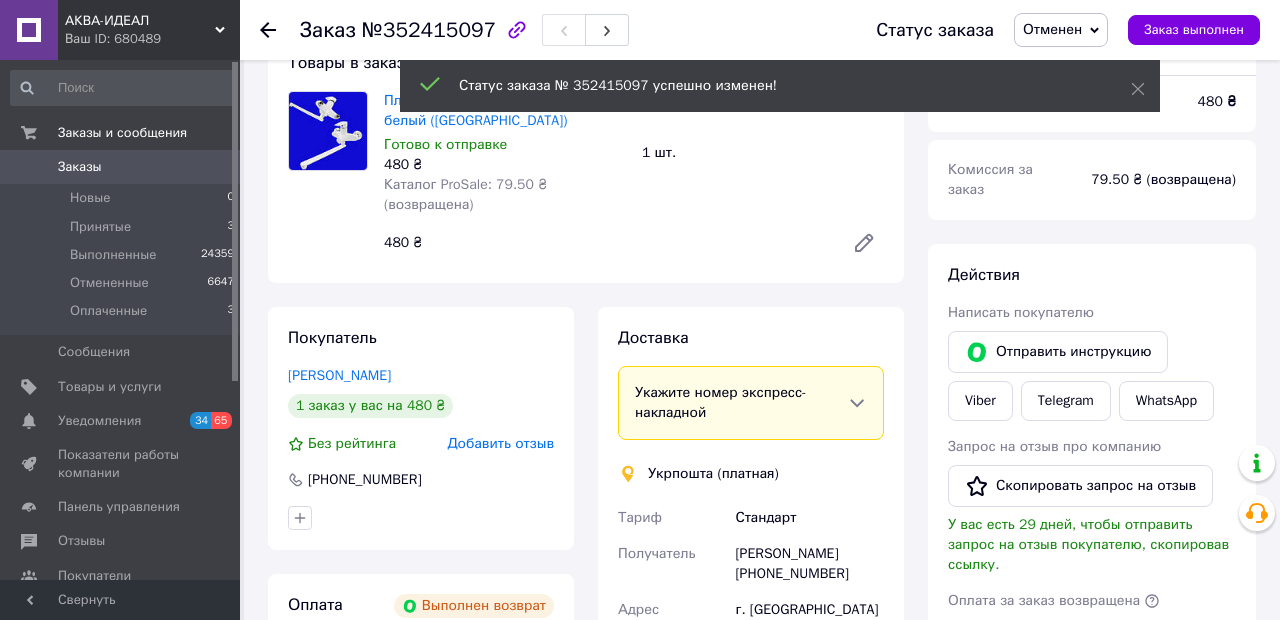 scroll, scrollTop: 78, scrollLeft: 0, axis: vertical 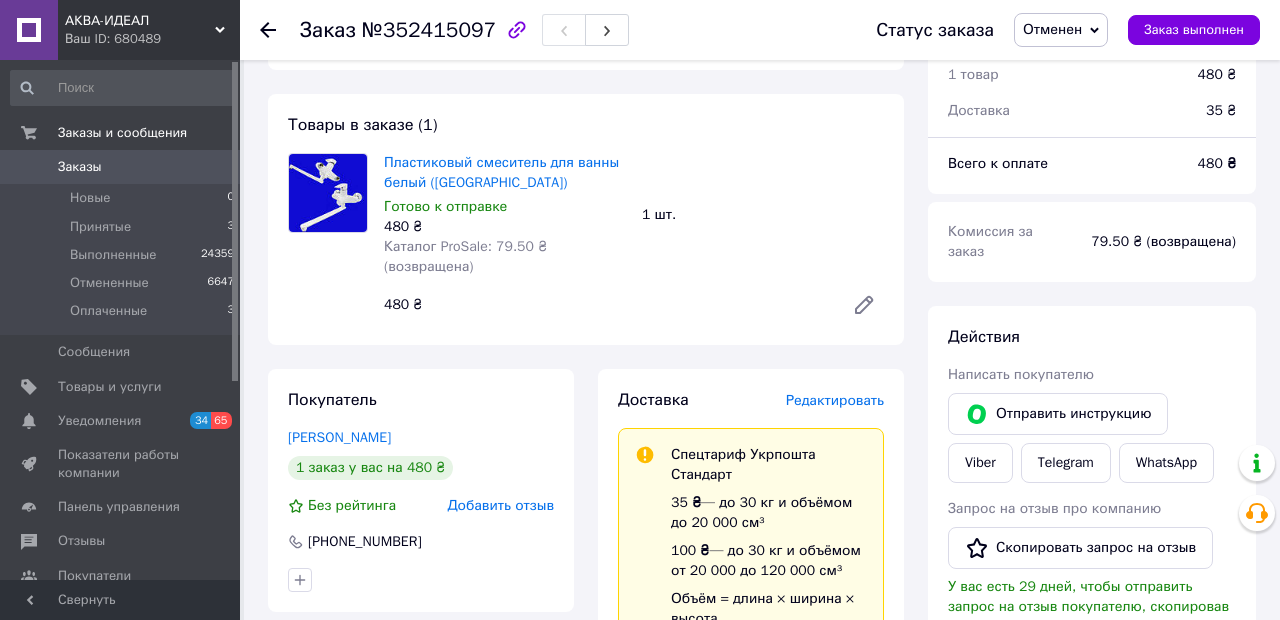 click on "Viber" at bounding box center (980, 463) 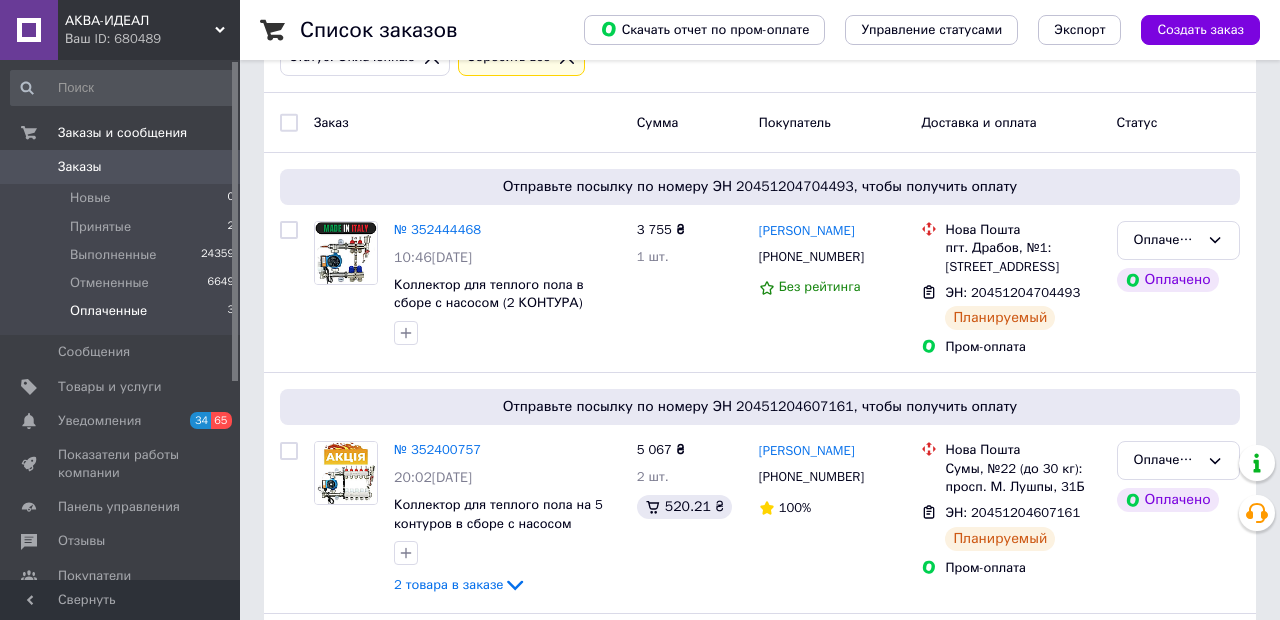 scroll, scrollTop: 260, scrollLeft: 0, axis: vertical 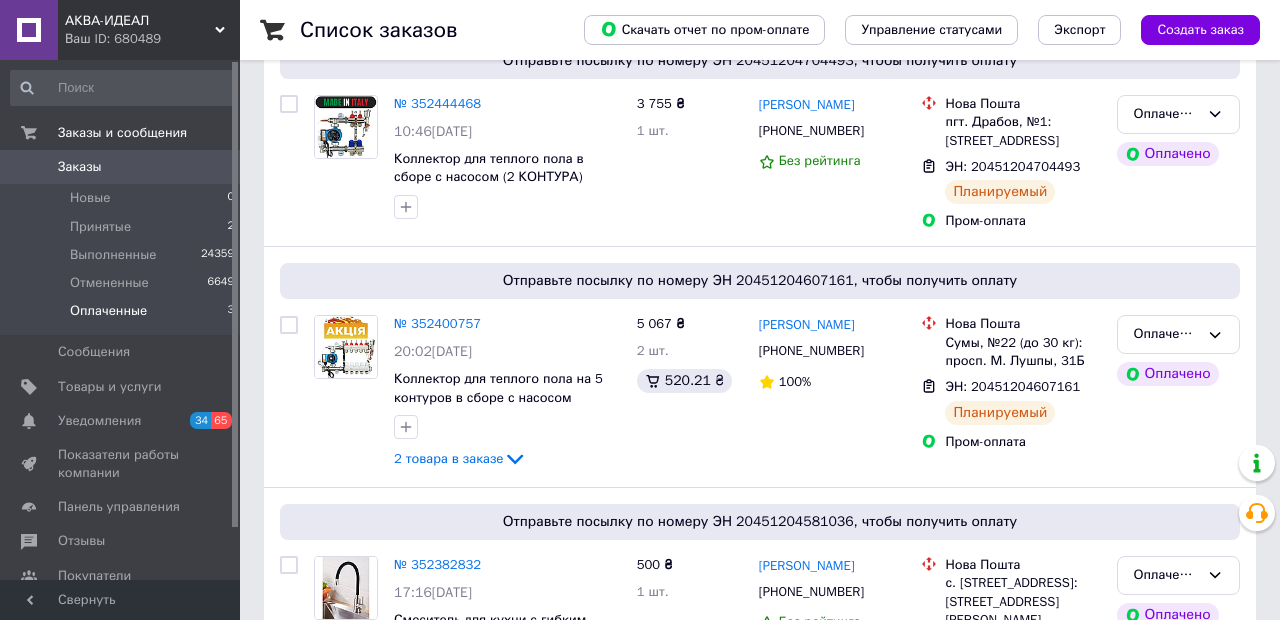 click on "Товары и услуги" at bounding box center (110, 387) 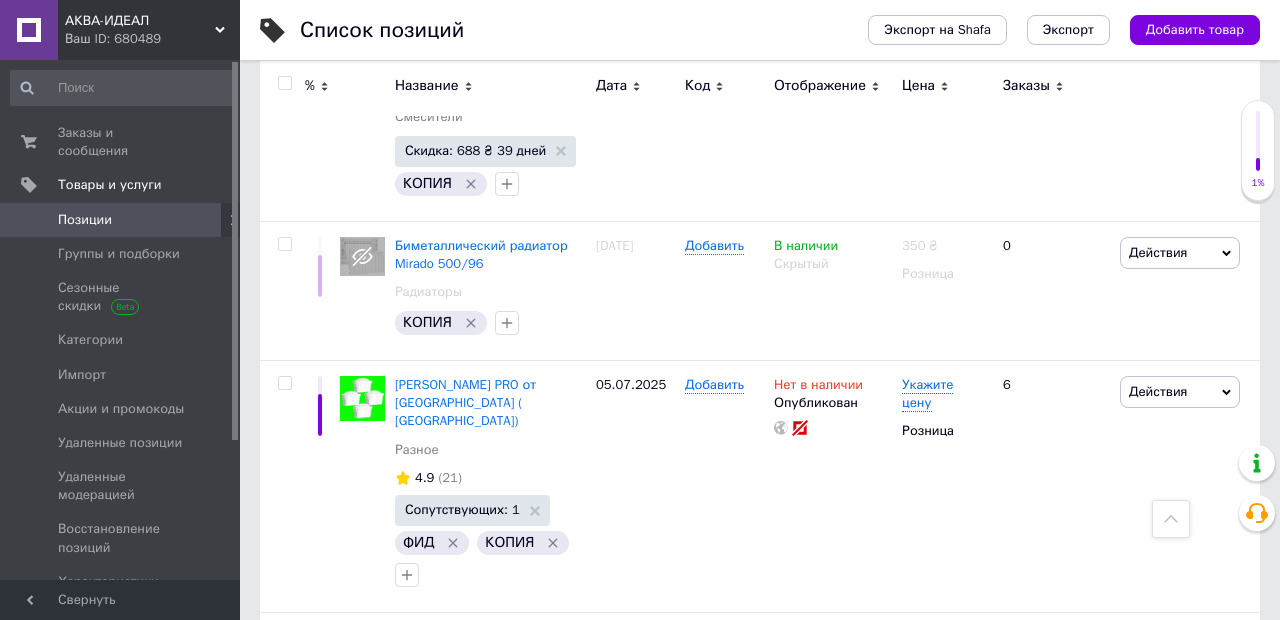 scroll, scrollTop: 621, scrollLeft: 0, axis: vertical 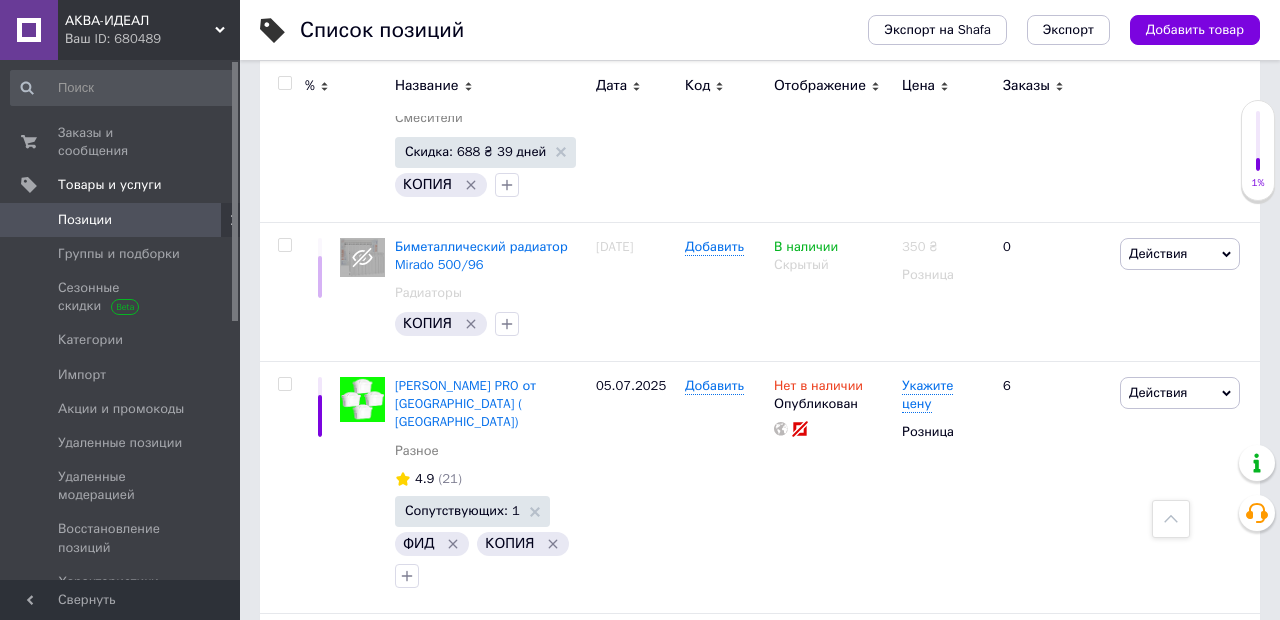 click on "Заказы и сообщения" at bounding box center (121, 142) 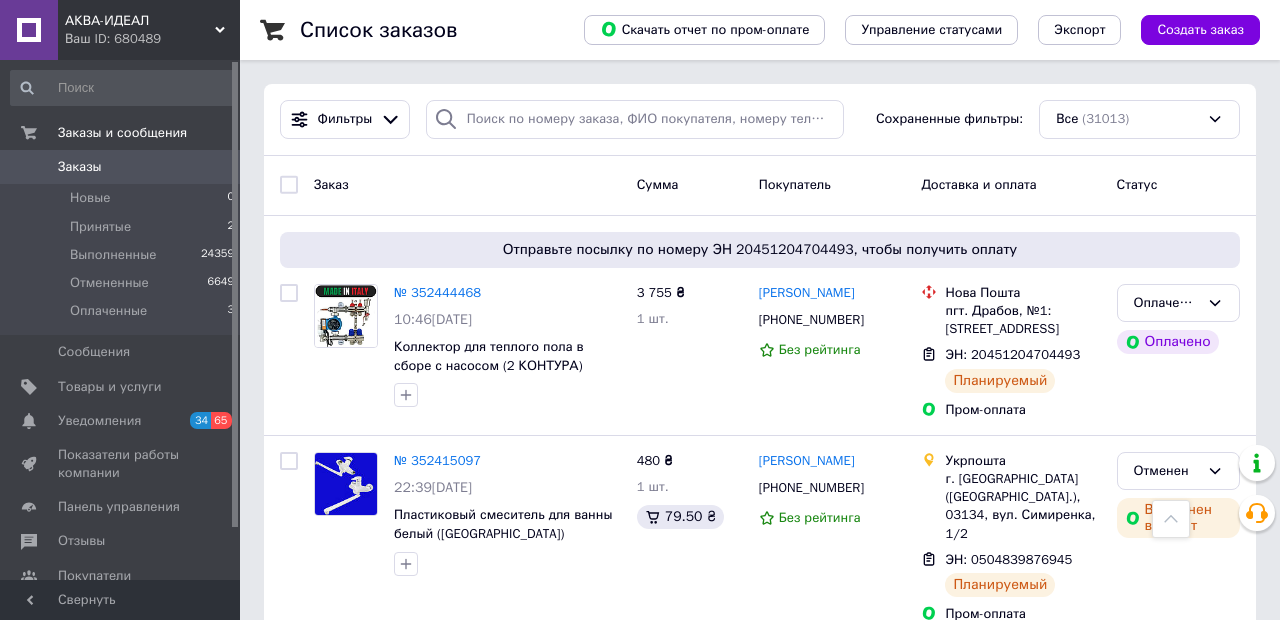 scroll, scrollTop: 590, scrollLeft: 0, axis: vertical 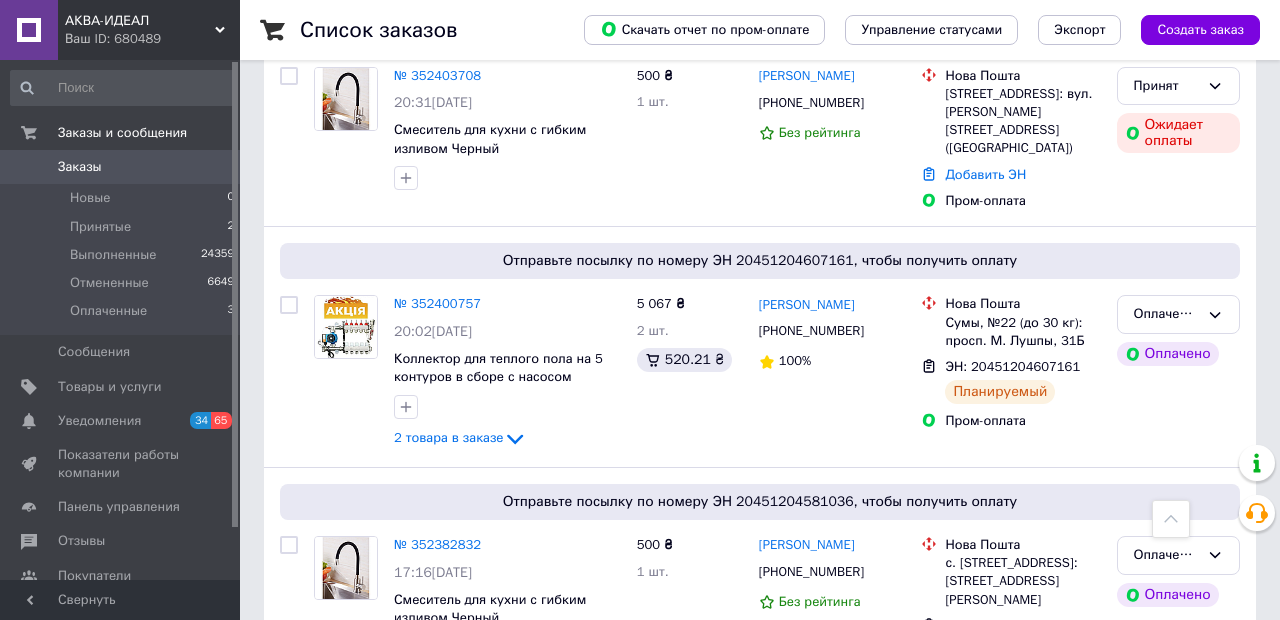 click on "Оплаченные 3" at bounding box center (123, 316) 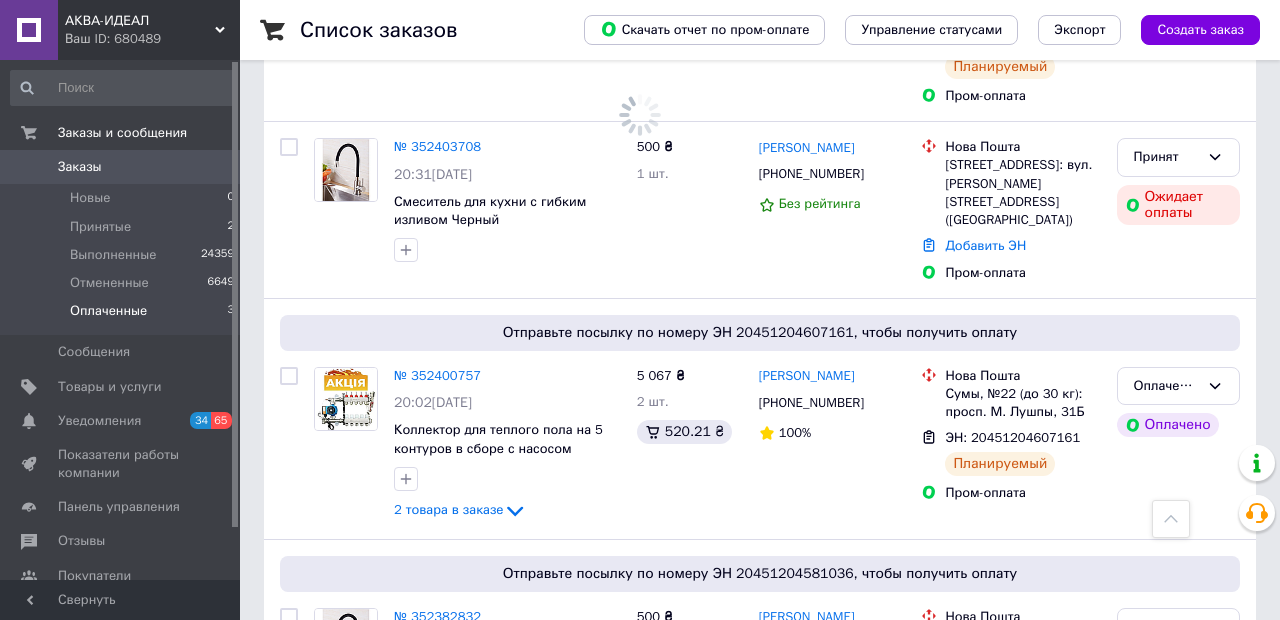 click on "Товары и услуги" at bounding box center [110, 387] 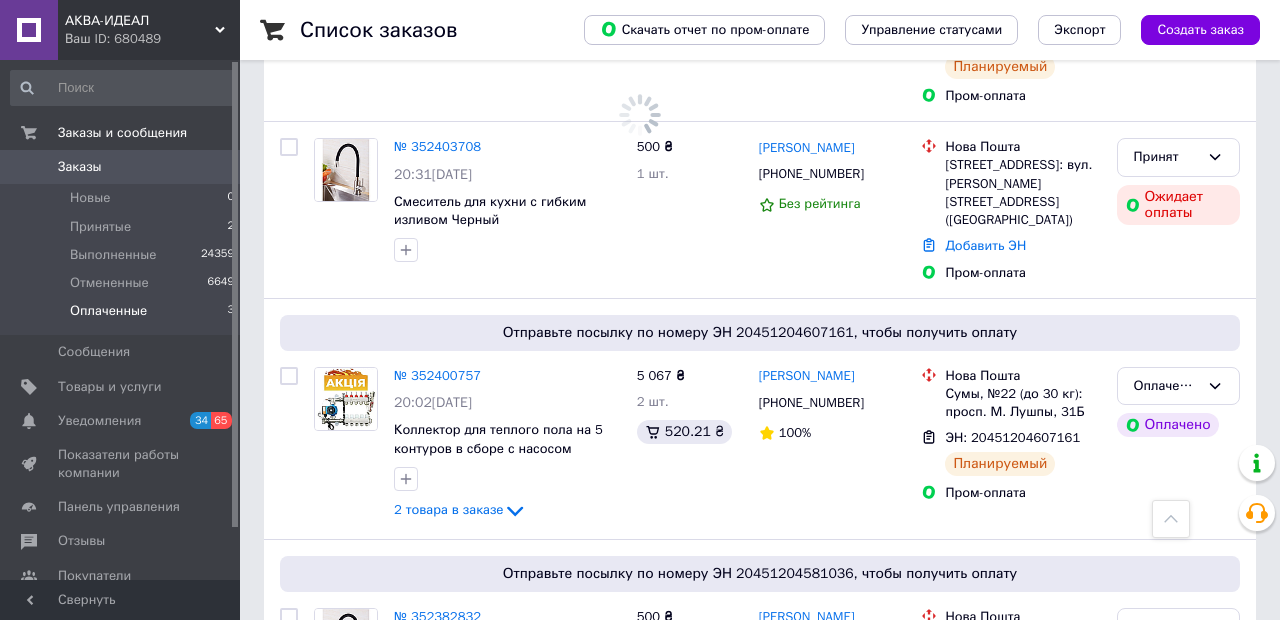 scroll, scrollTop: 0, scrollLeft: 0, axis: both 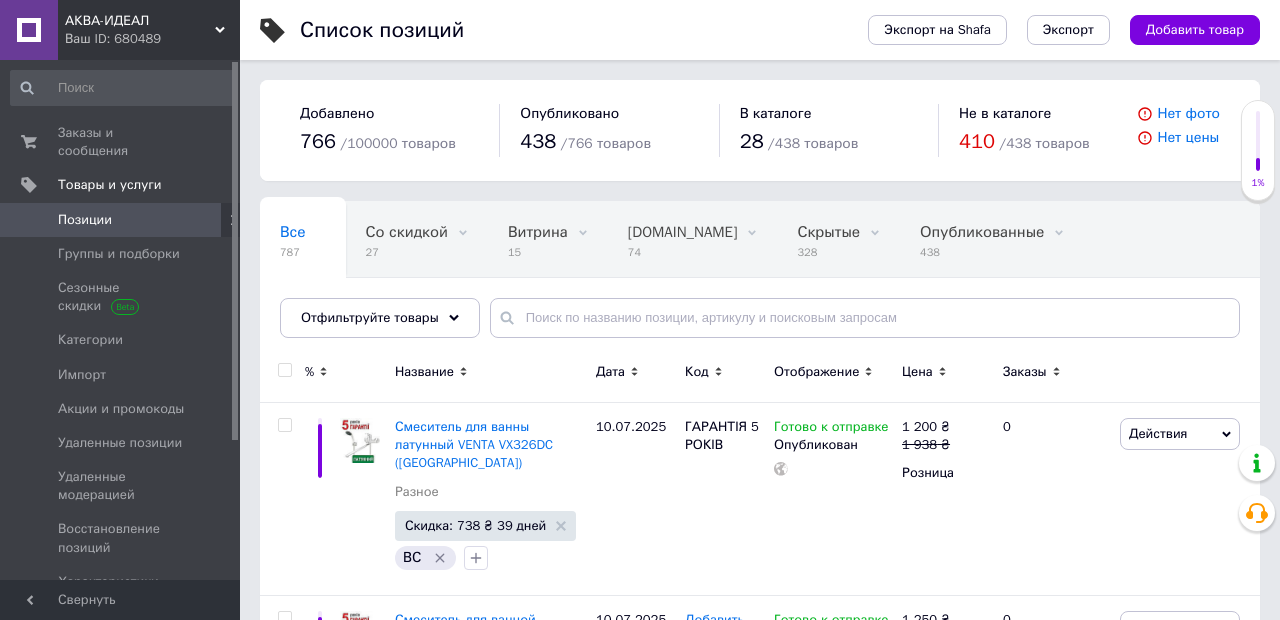 click on "Группы и подборки" at bounding box center [123, 254] 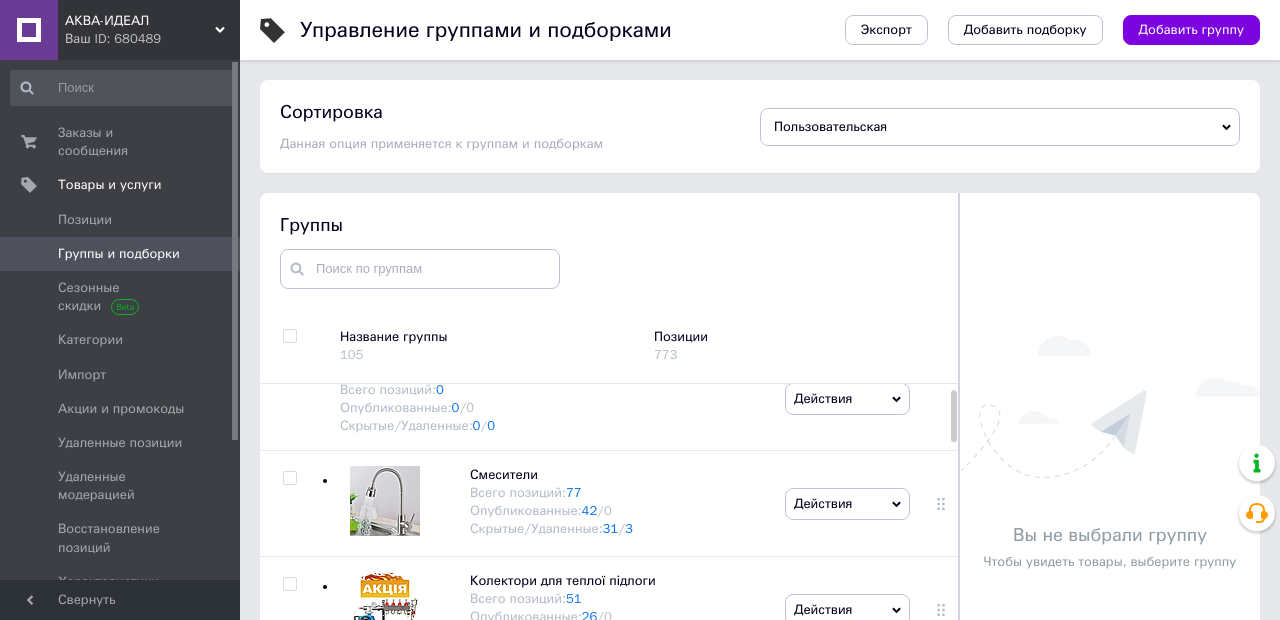 scroll, scrollTop: 34, scrollLeft: 0, axis: vertical 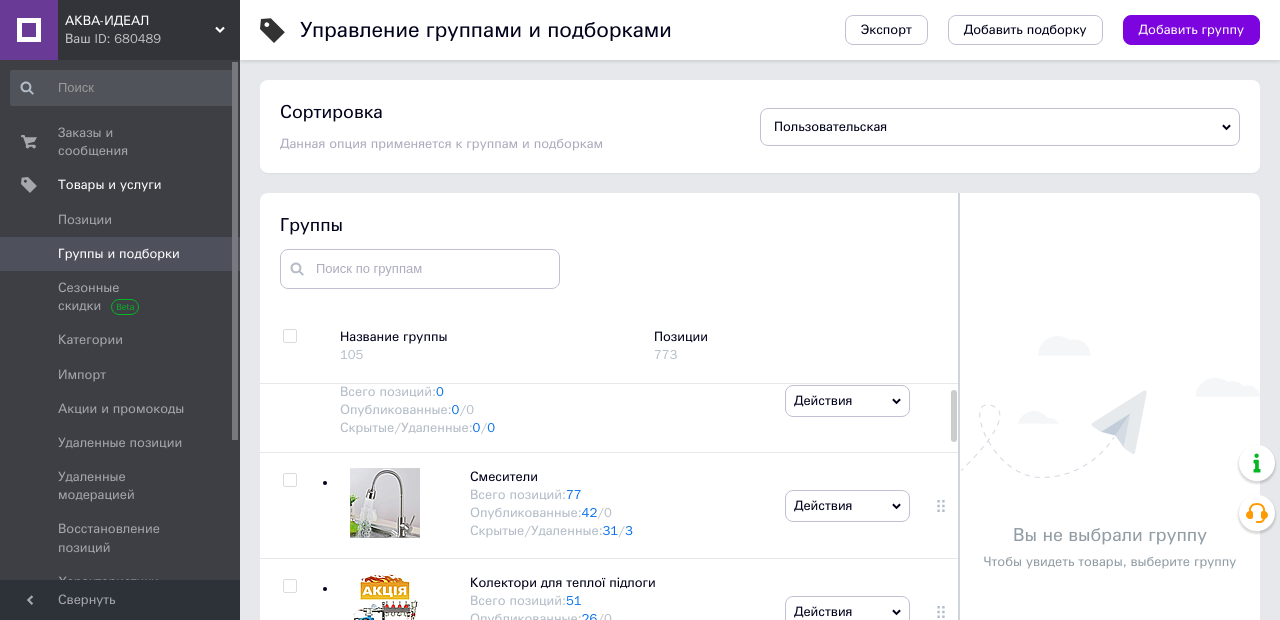 click on "42" at bounding box center (590, 512) 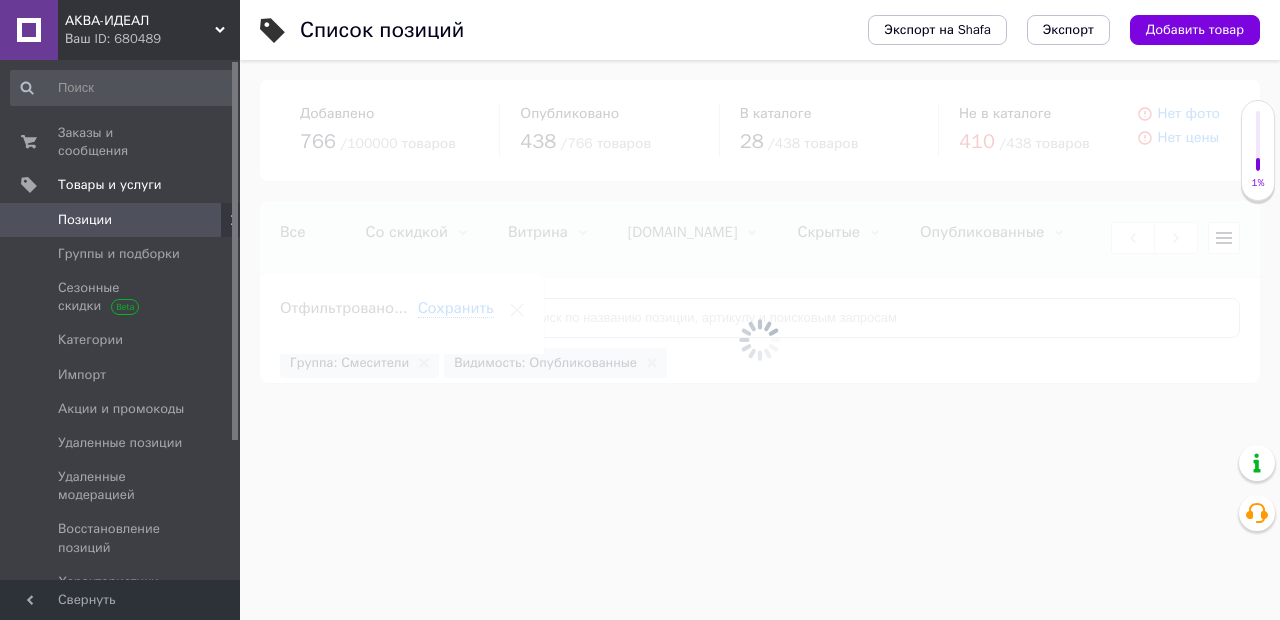 scroll, scrollTop: 0, scrollLeft: 312, axis: horizontal 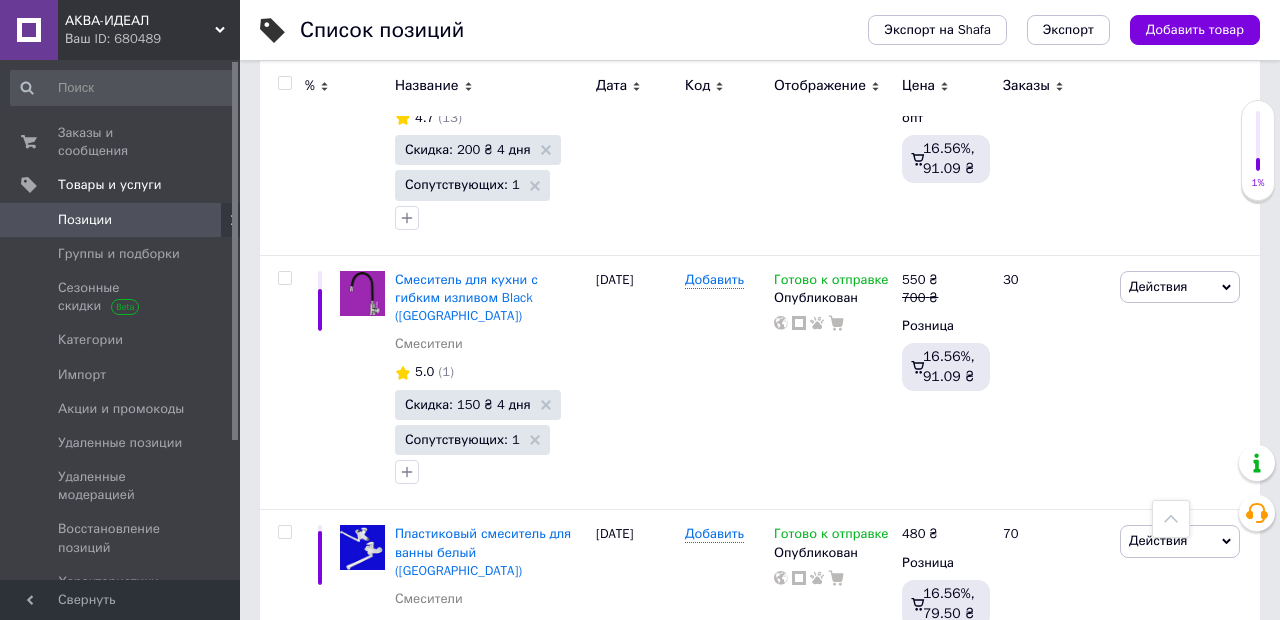 click on "Готово к отправке" at bounding box center [831, 536] 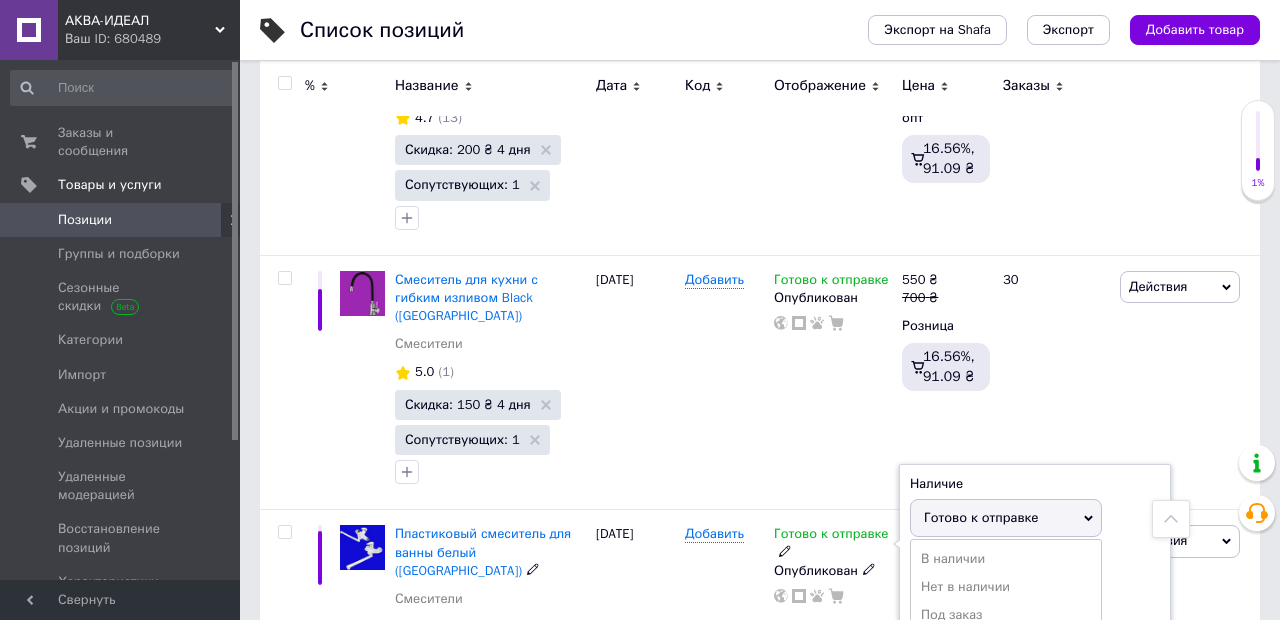 click on "Готово к отправке" at bounding box center [831, 536] 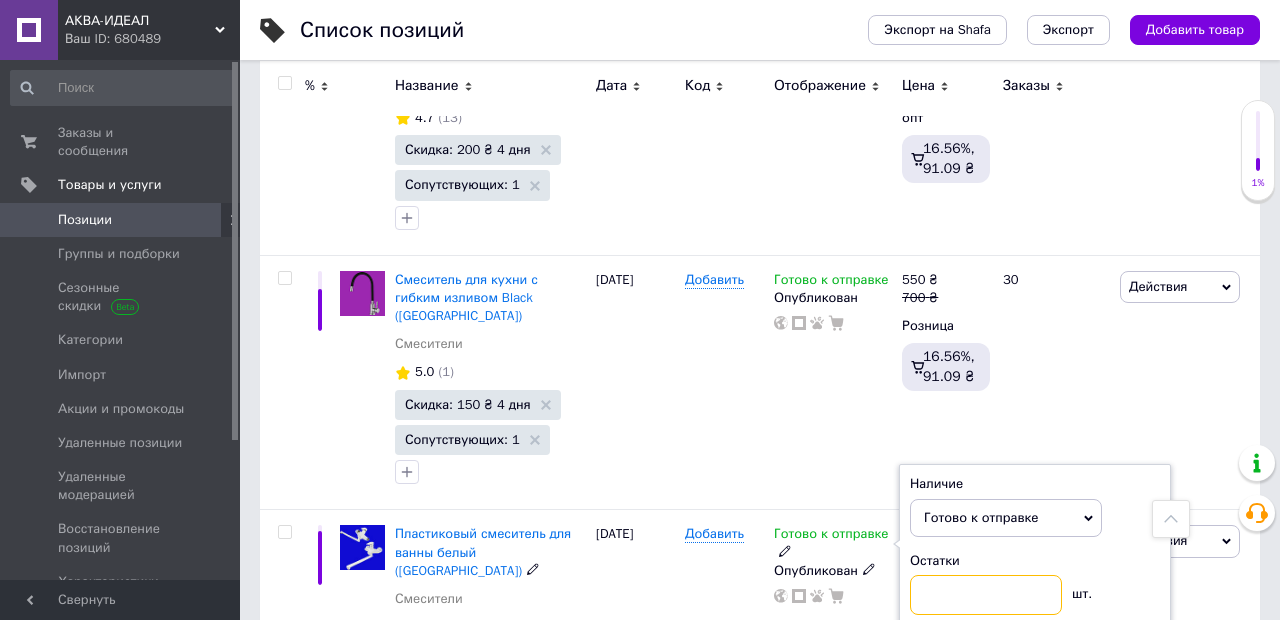 click at bounding box center (986, 595) 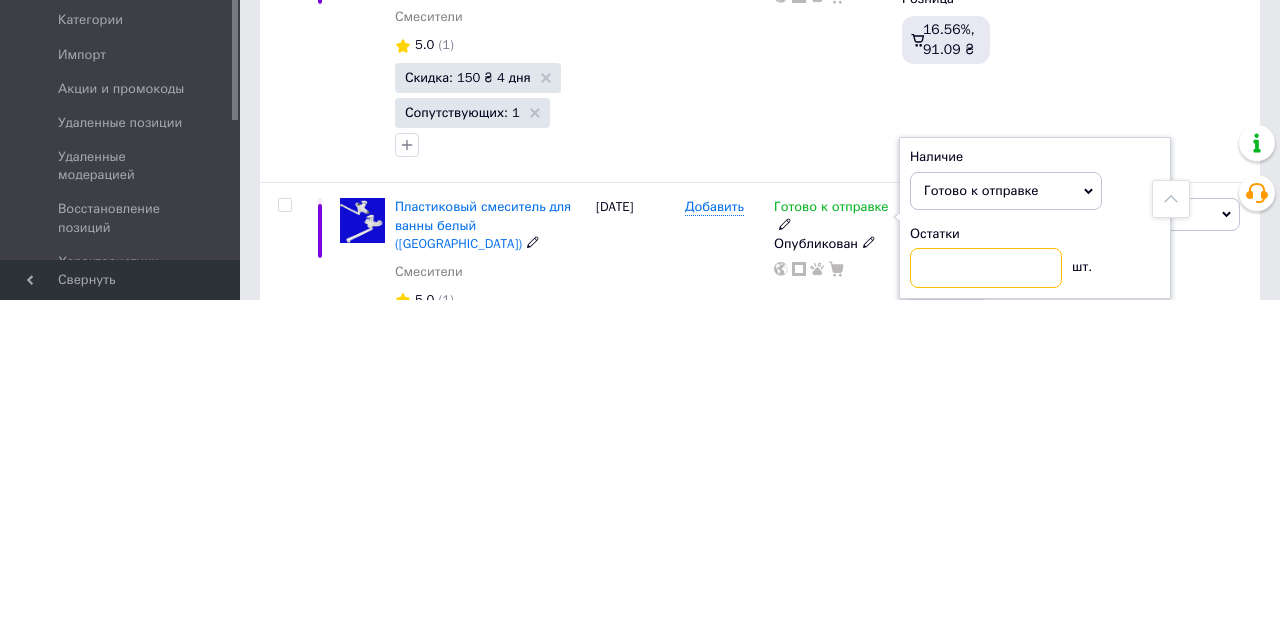 scroll, scrollTop: 704, scrollLeft: 0, axis: vertical 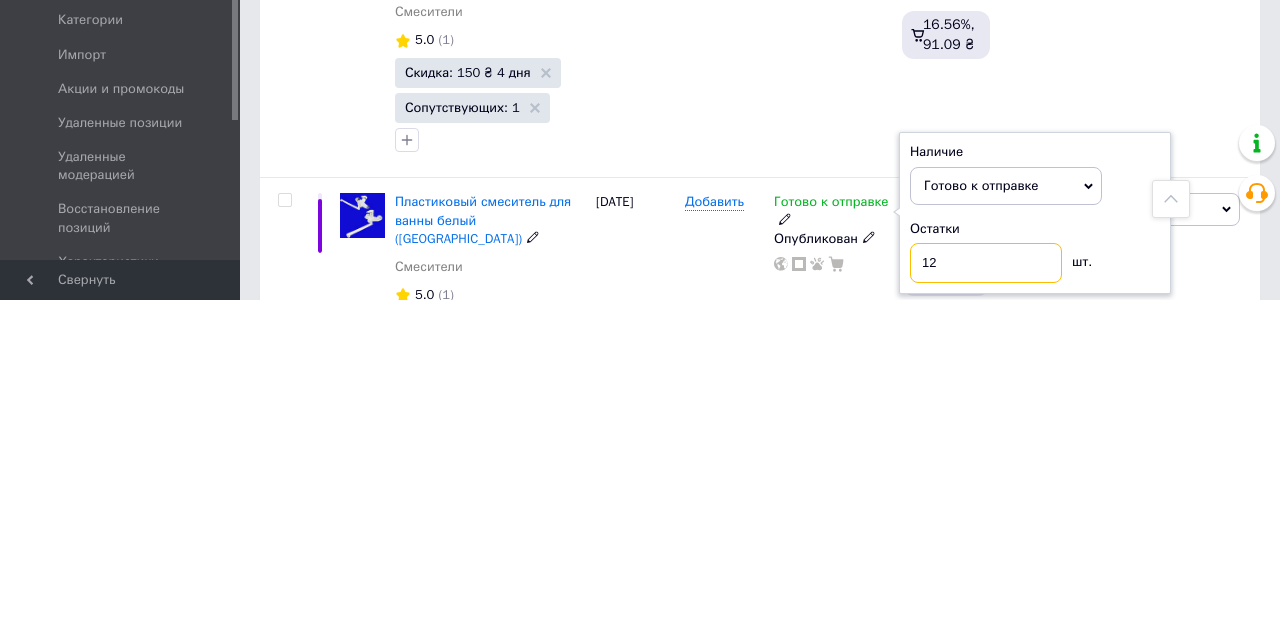 type on "12" 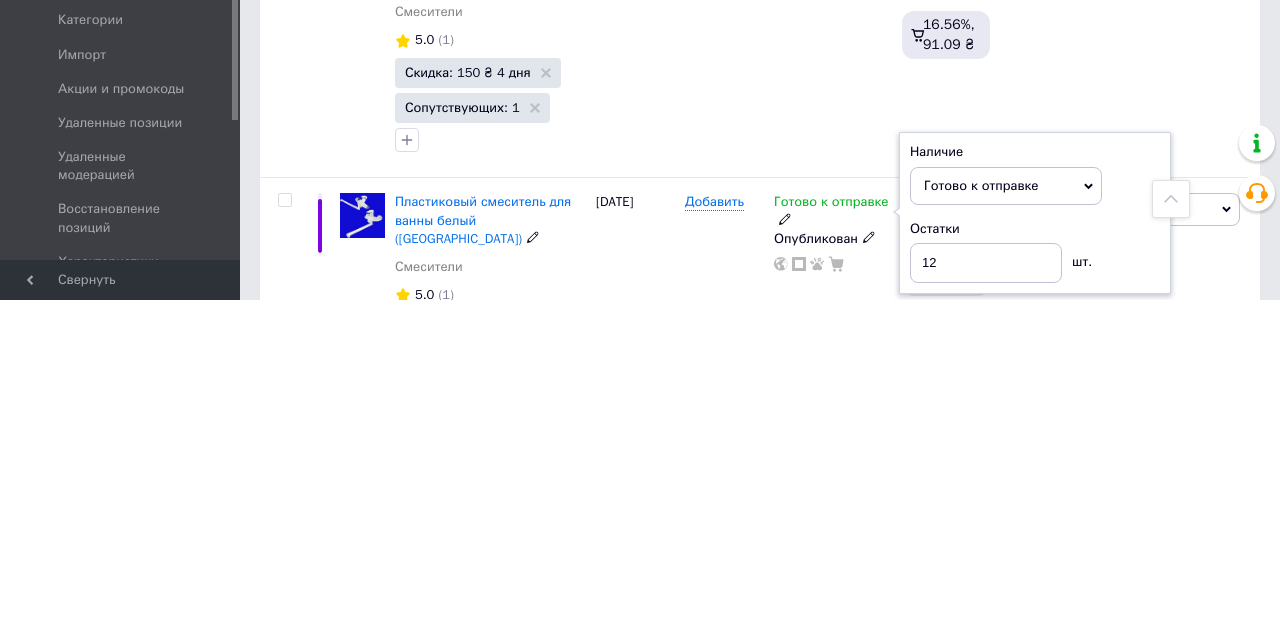 click on "[DATE]" at bounding box center [635, 590] 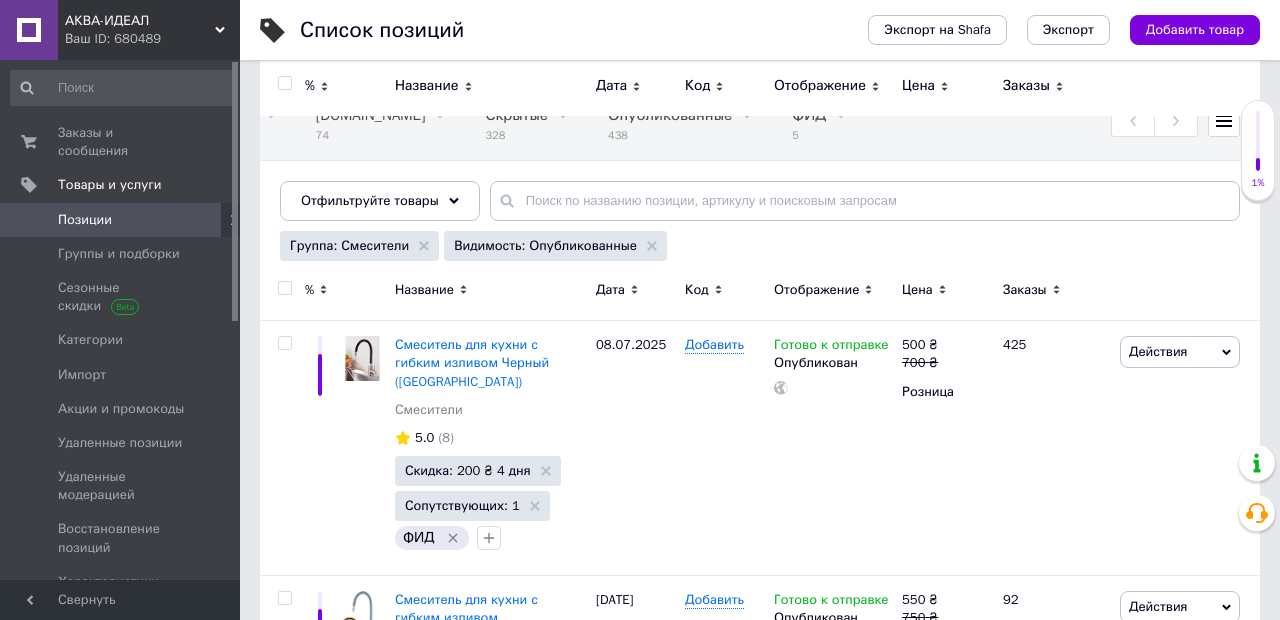 scroll, scrollTop: 112, scrollLeft: 0, axis: vertical 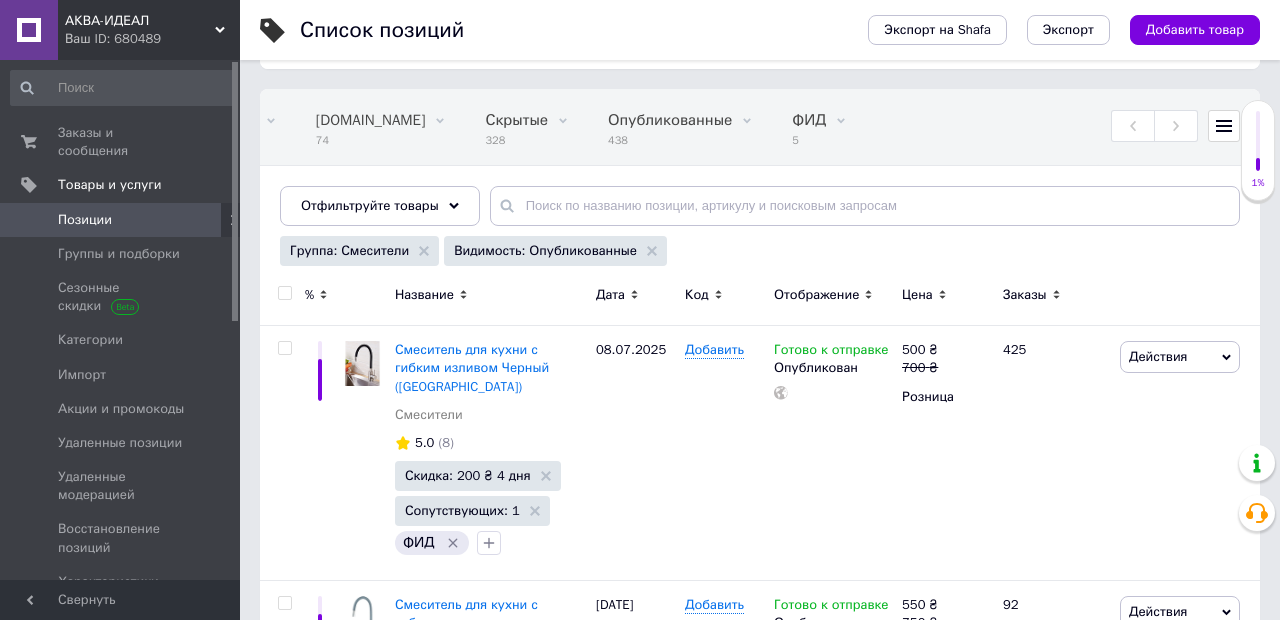 click on "Заказы и сообщения" at bounding box center (121, 142) 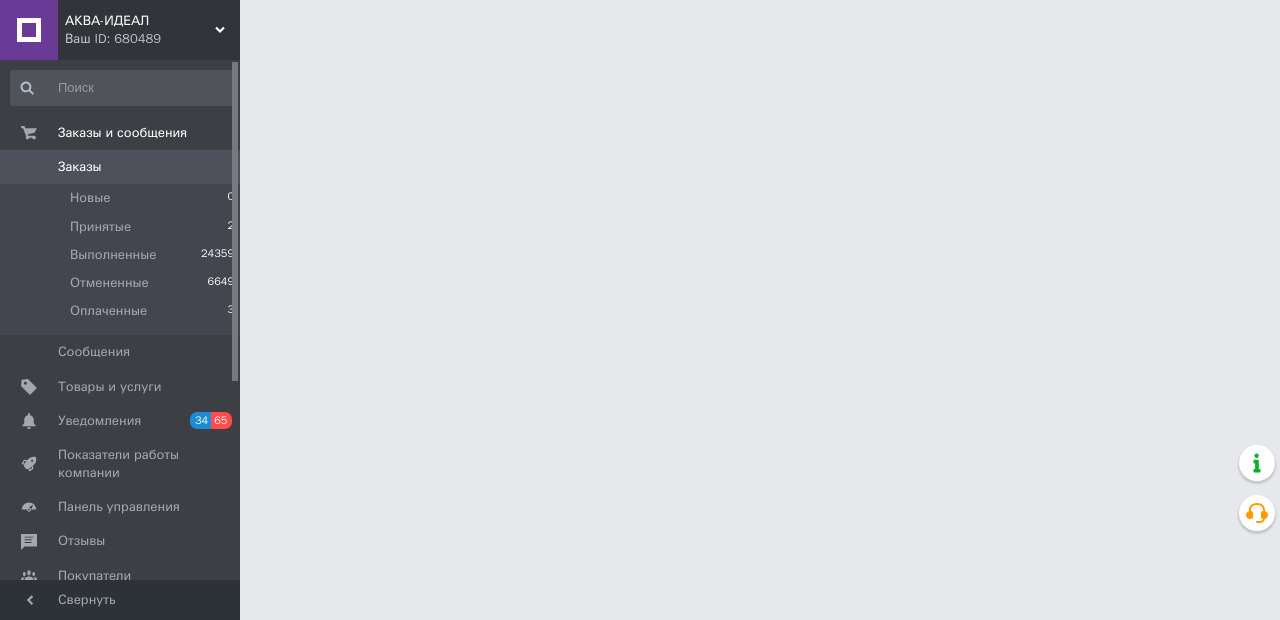 scroll, scrollTop: 0, scrollLeft: 0, axis: both 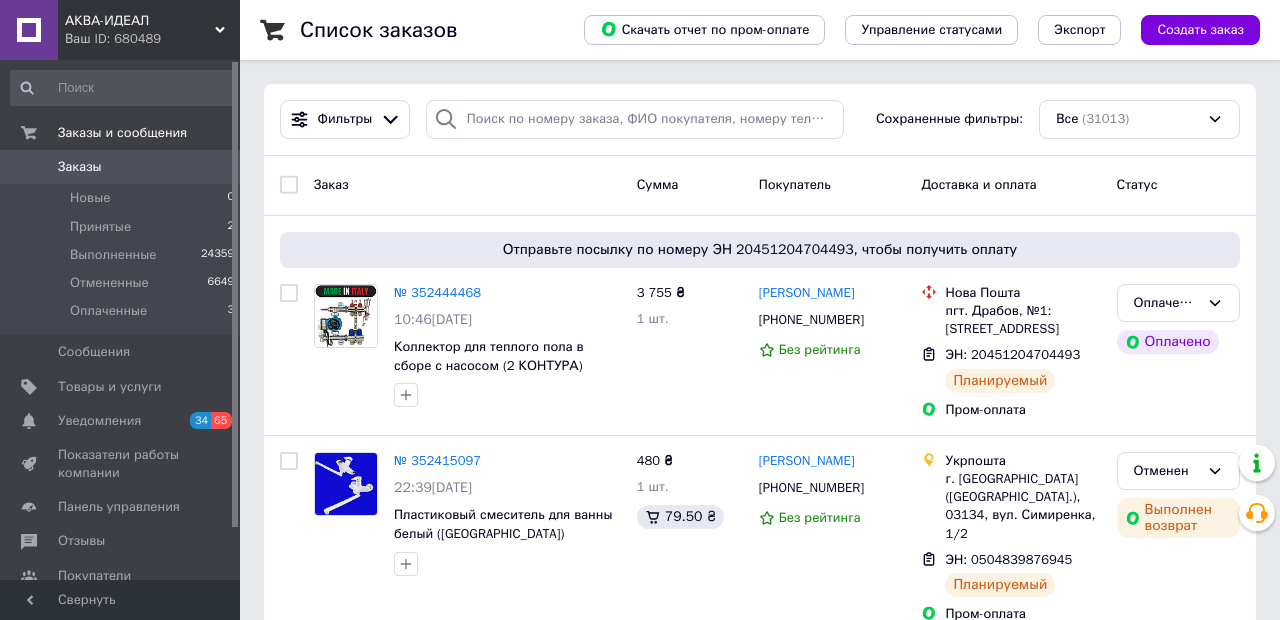 click on "Оплаченные 3" at bounding box center (123, 316) 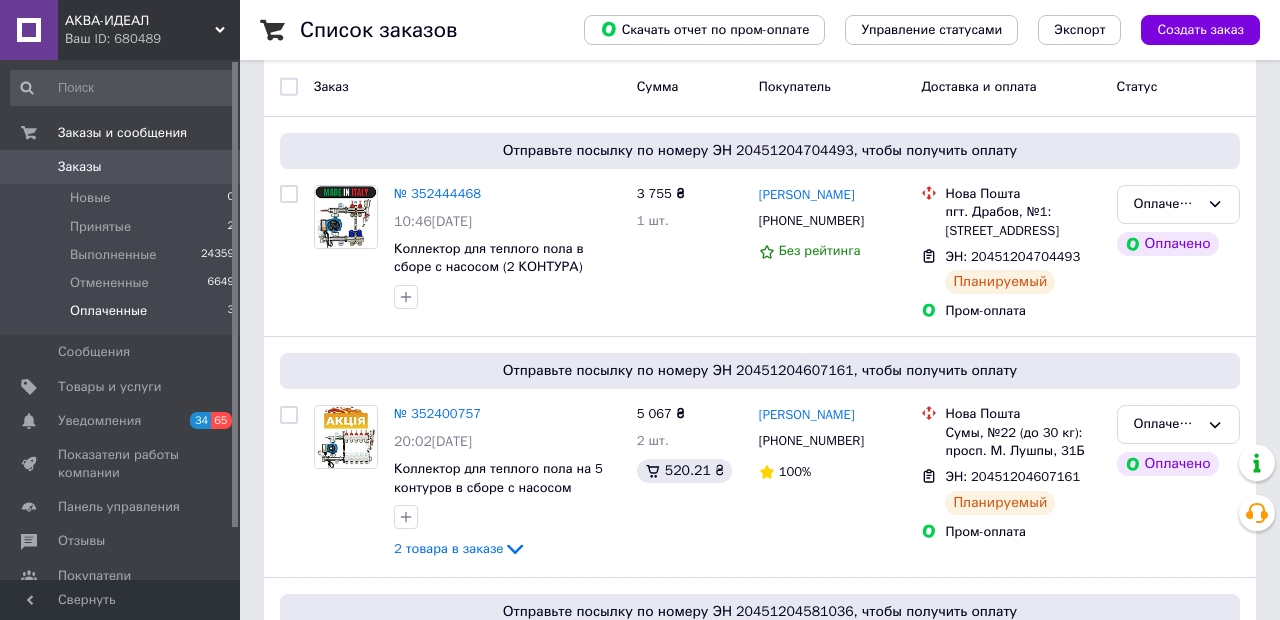 scroll, scrollTop: 260, scrollLeft: 0, axis: vertical 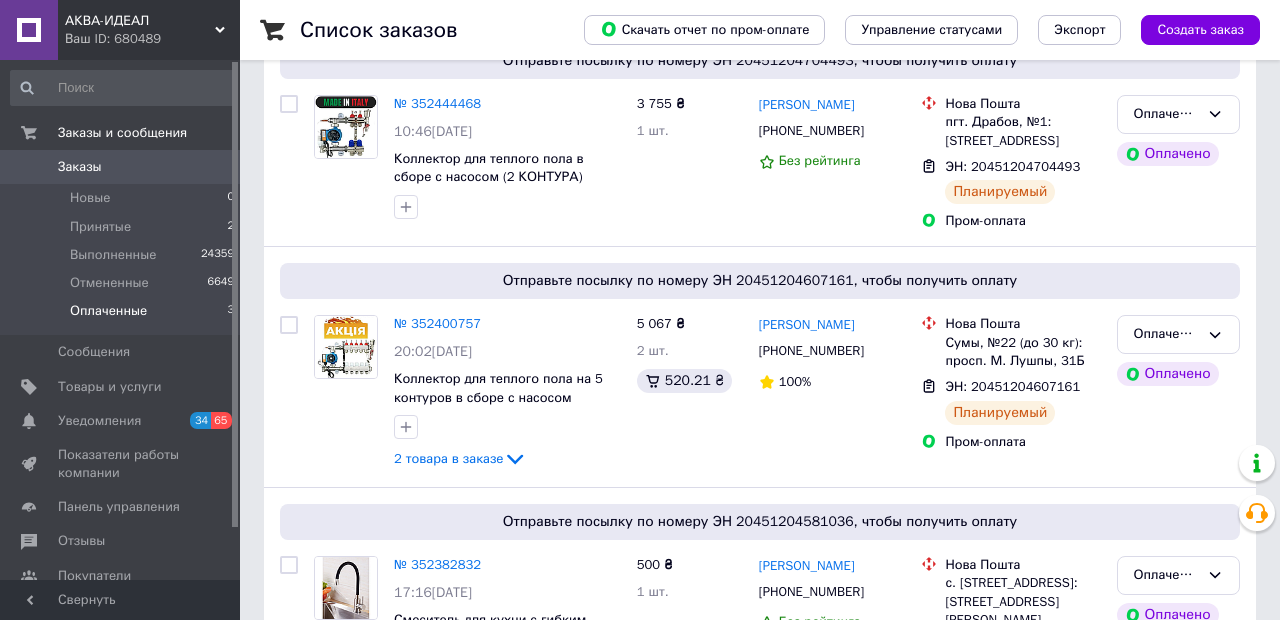 click on "№ 352382832" at bounding box center (437, 564) 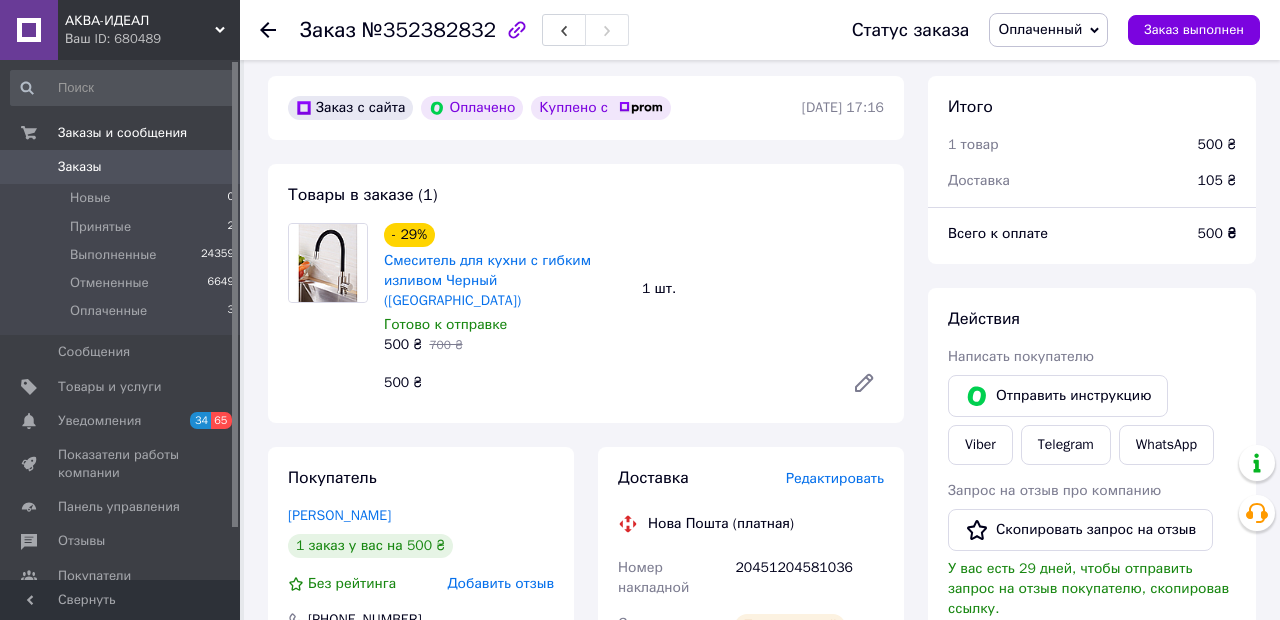 scroll, scrollTop: 70, scrollLeft: 0, axis: vertical 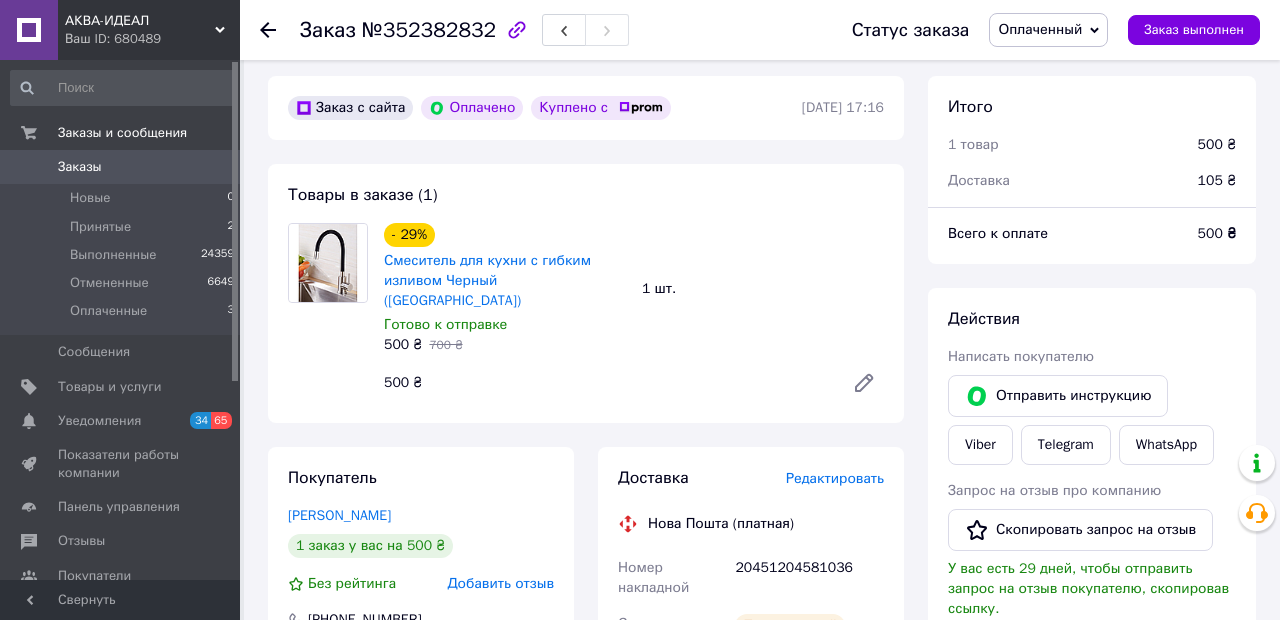 click on "Новые 0" at bounding box center (123, 198) 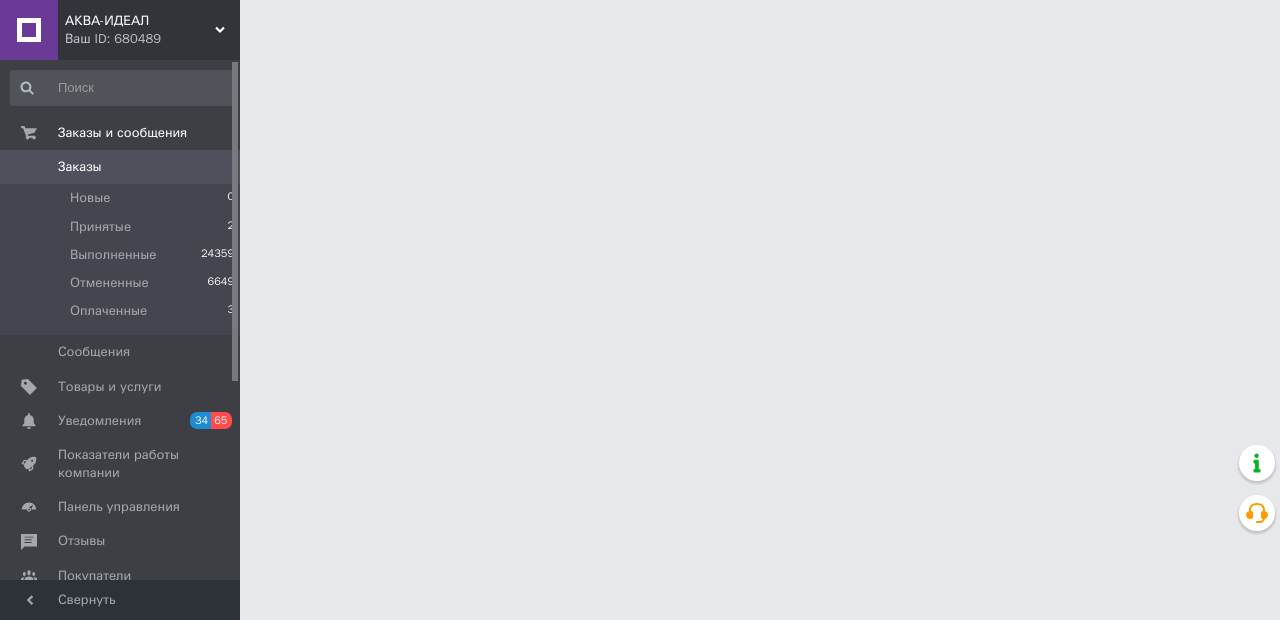 scroll, scrollTop: 0, scrollLeft: 0, axis: both 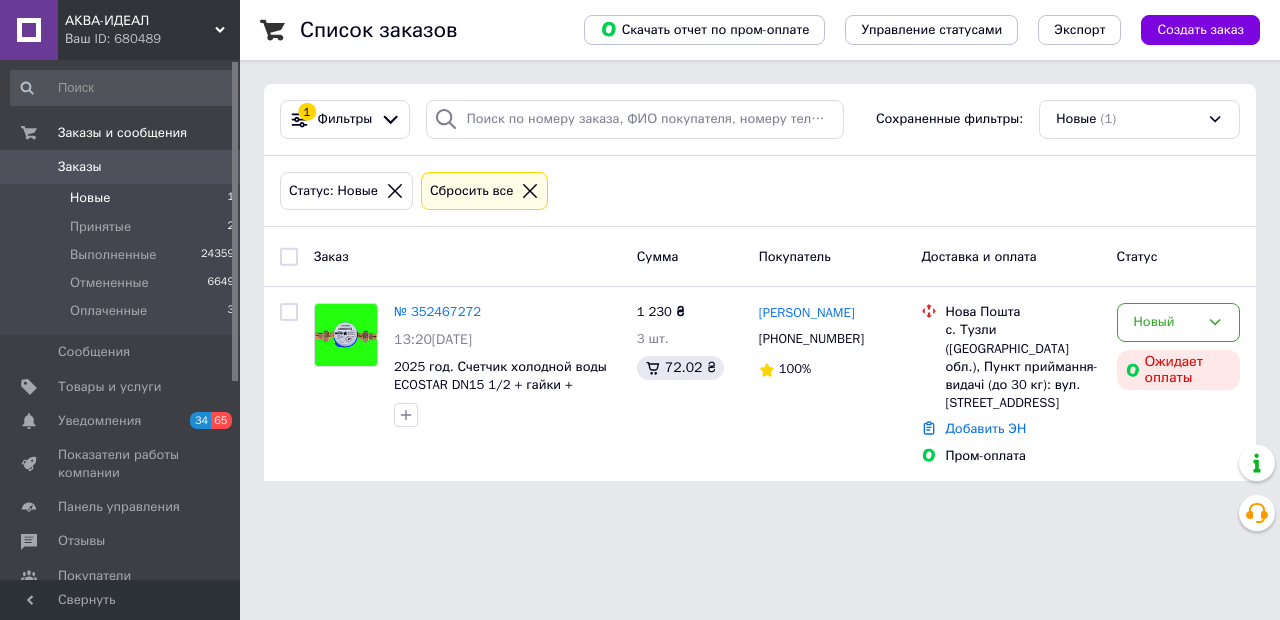 click on "Оплаченные" at bounding box center [108, 311] 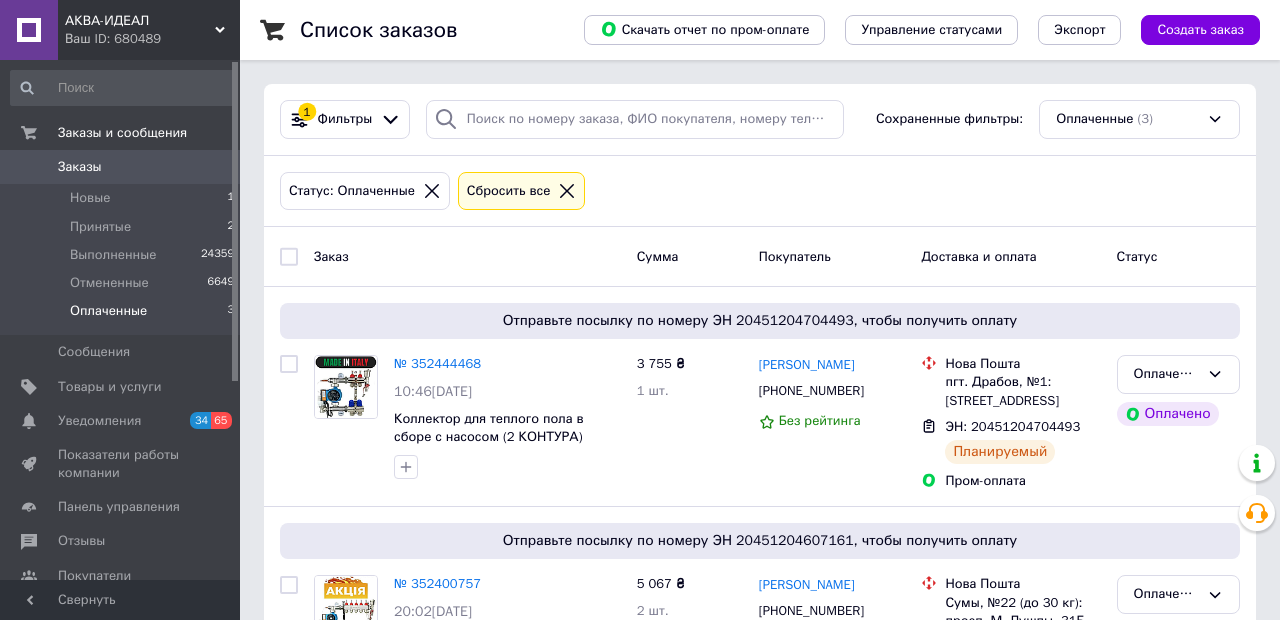 click on "№ 352444468" at bounding box center (437, 363) 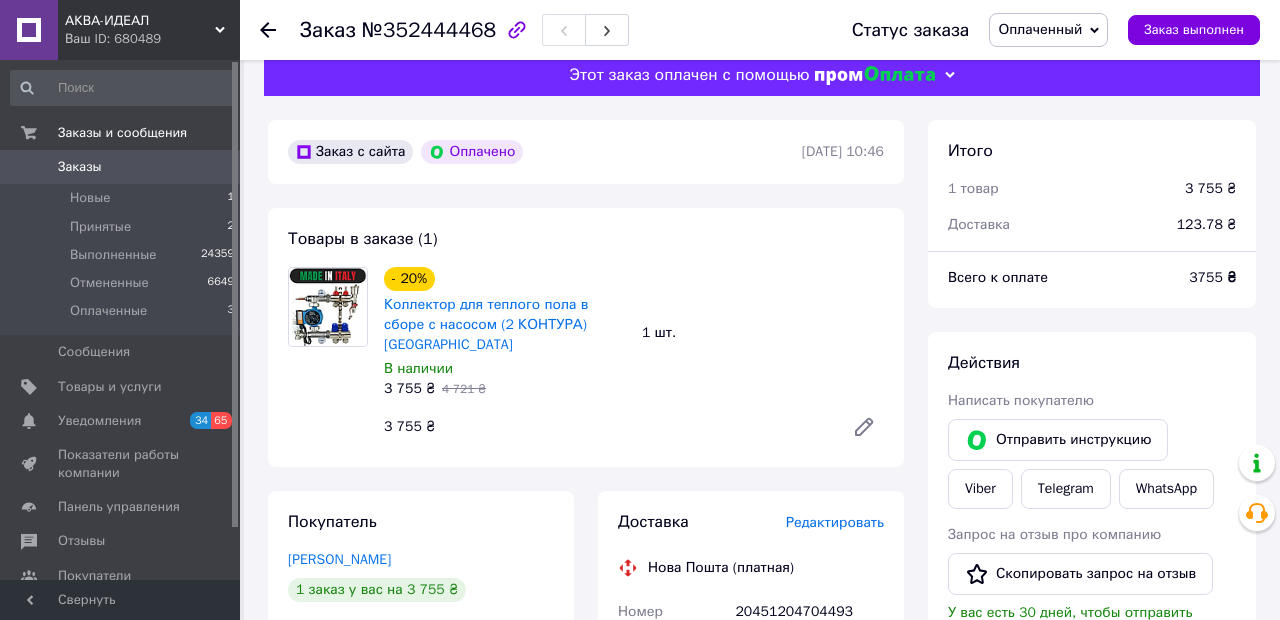 scroll, scrollTop: 0, scrollLeft: 0, axis: both 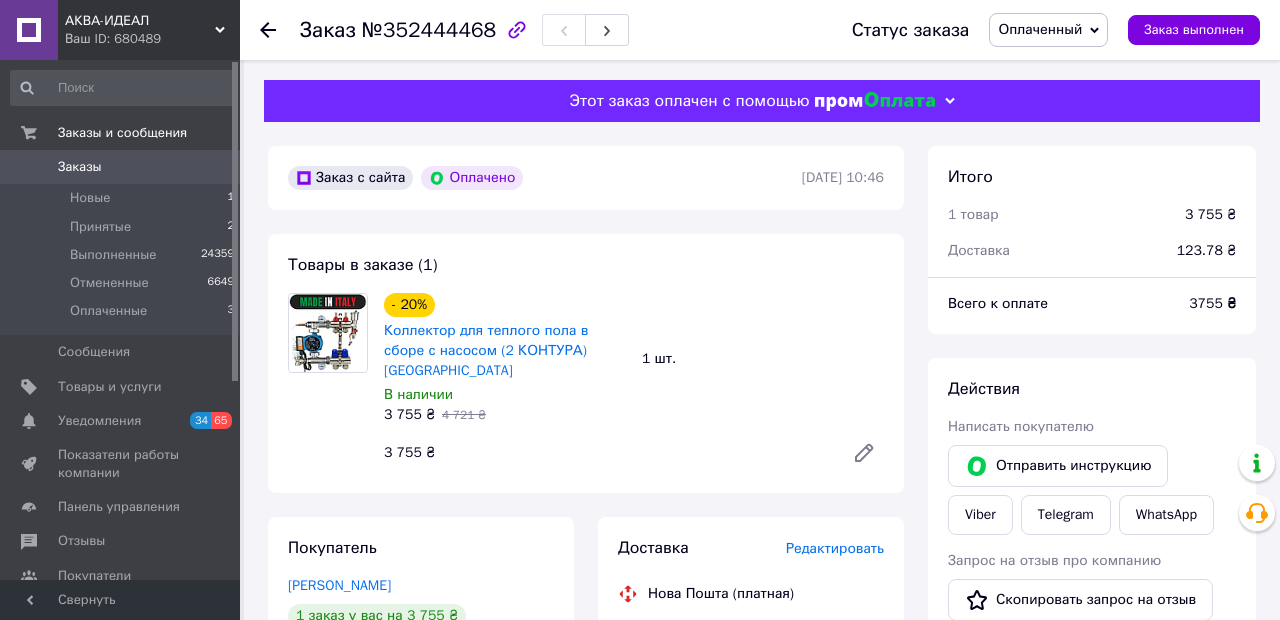 click on "Новые 1" at bounding box center [123, 198] 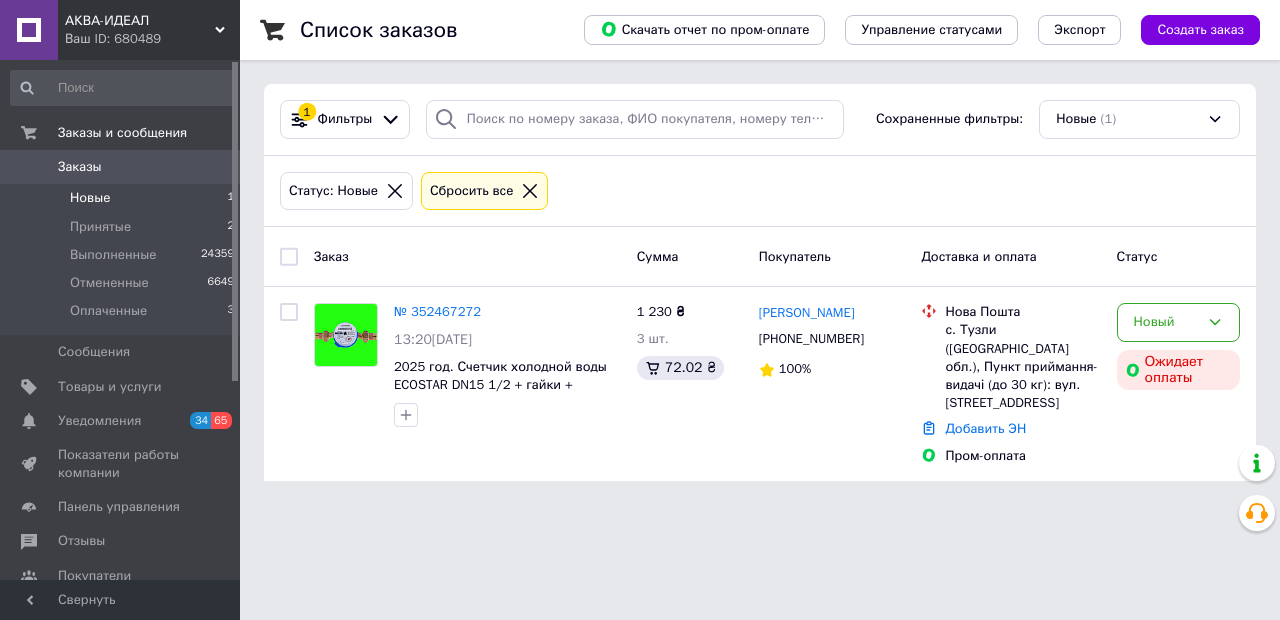 click on "№ 352467272" at bounding box center (437, 311) 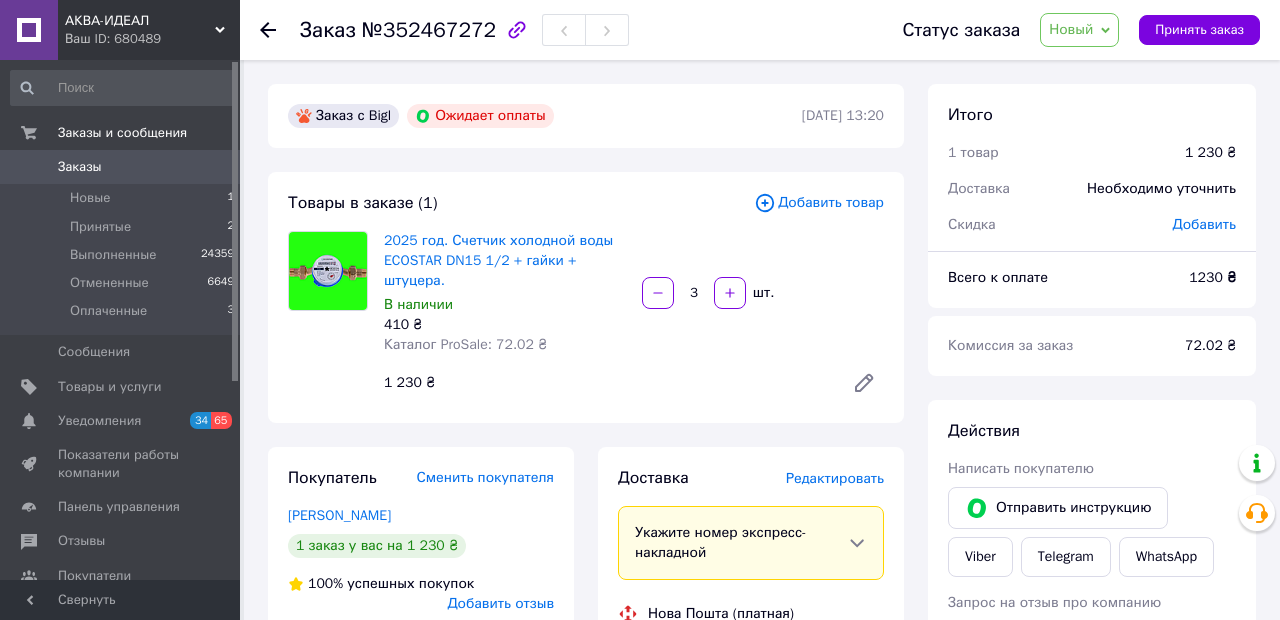 click on "Принять заказ" at bounding box center [1199, 30] 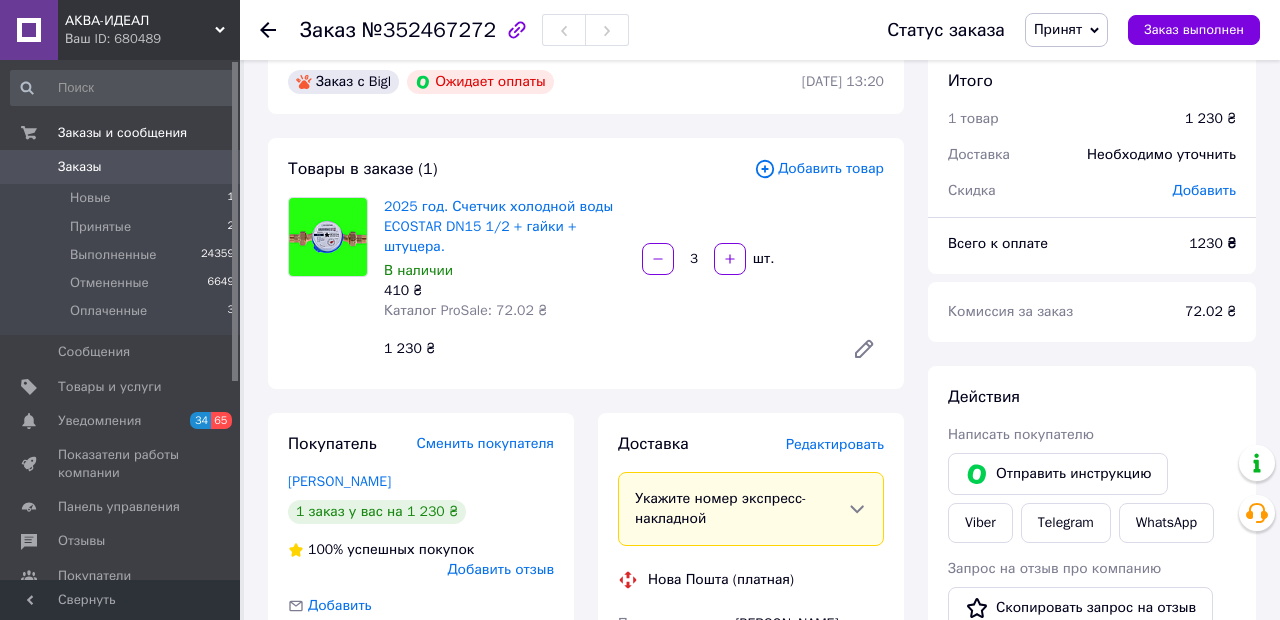 scroll, scrollTop: 56, scrollLeft: 0, axis: vertical 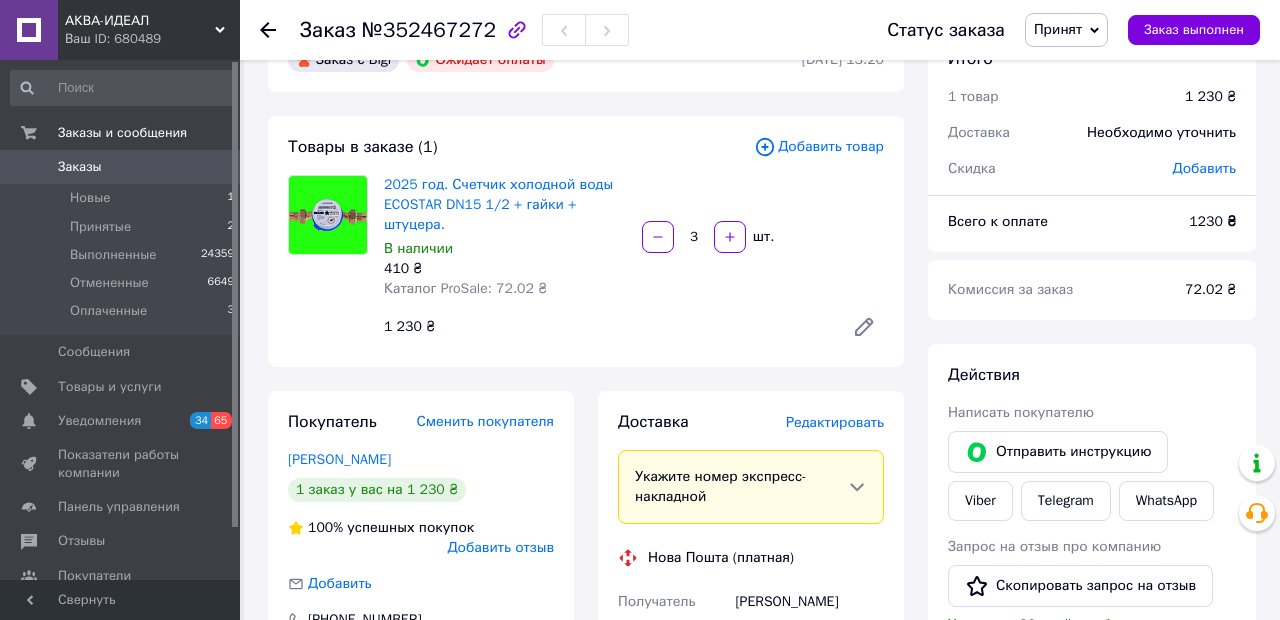 click on "Viber" at bounding box center (980, 501) 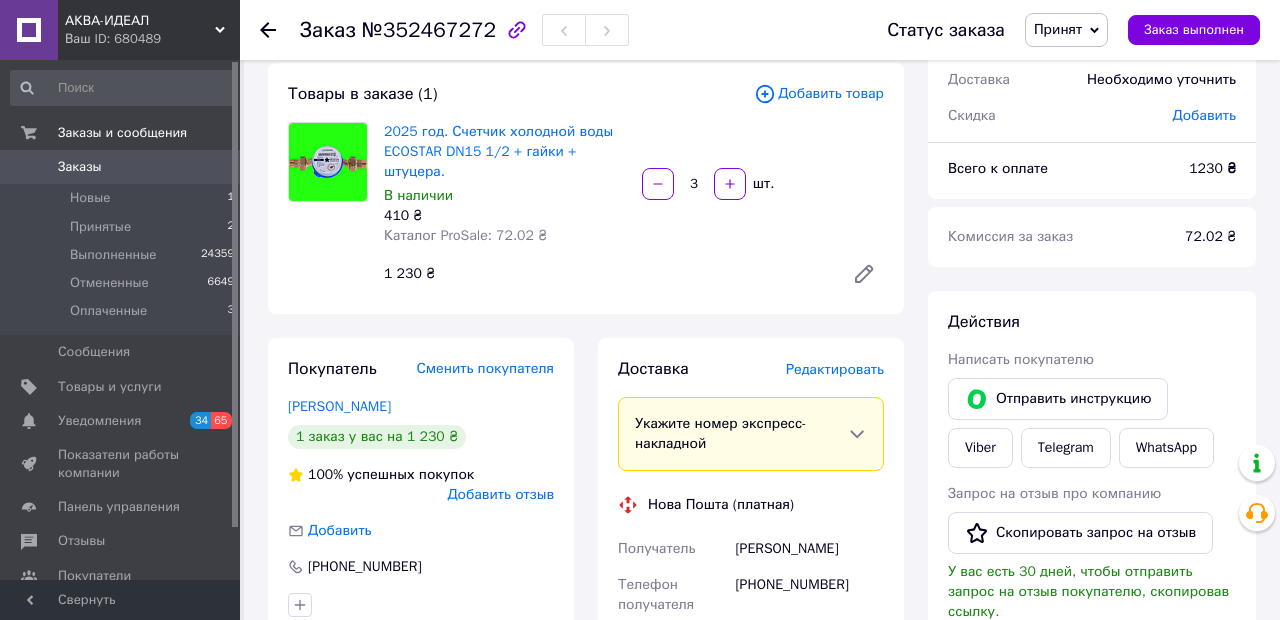 scroll, scrollTop: 164, scrollLeft: 0, axis: vertical 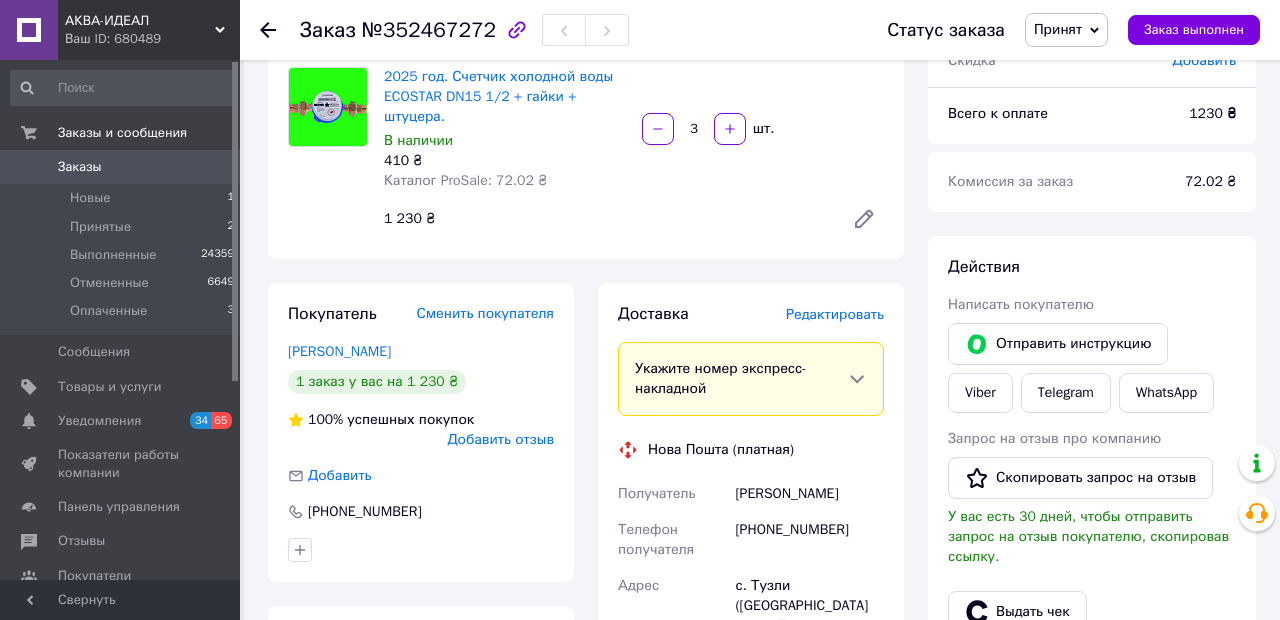 click on "Оплаченные 3" at bounding box center [123, 316] 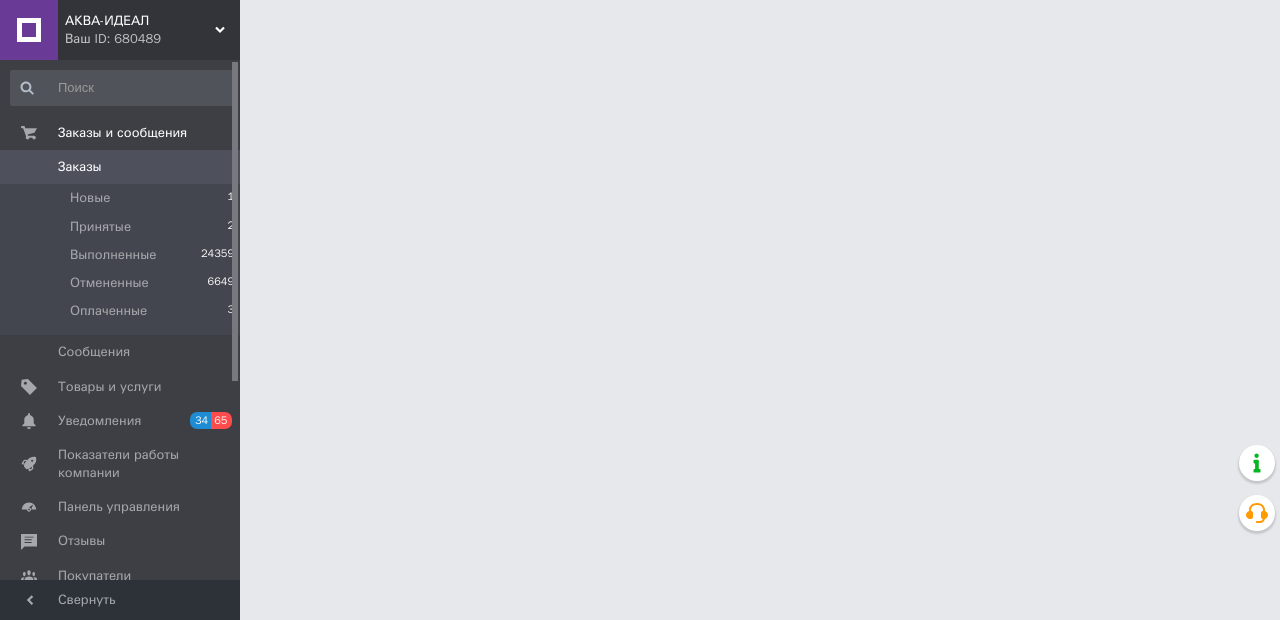 scroll, scrollTop: 0, scrollLeft: 0, axis: both 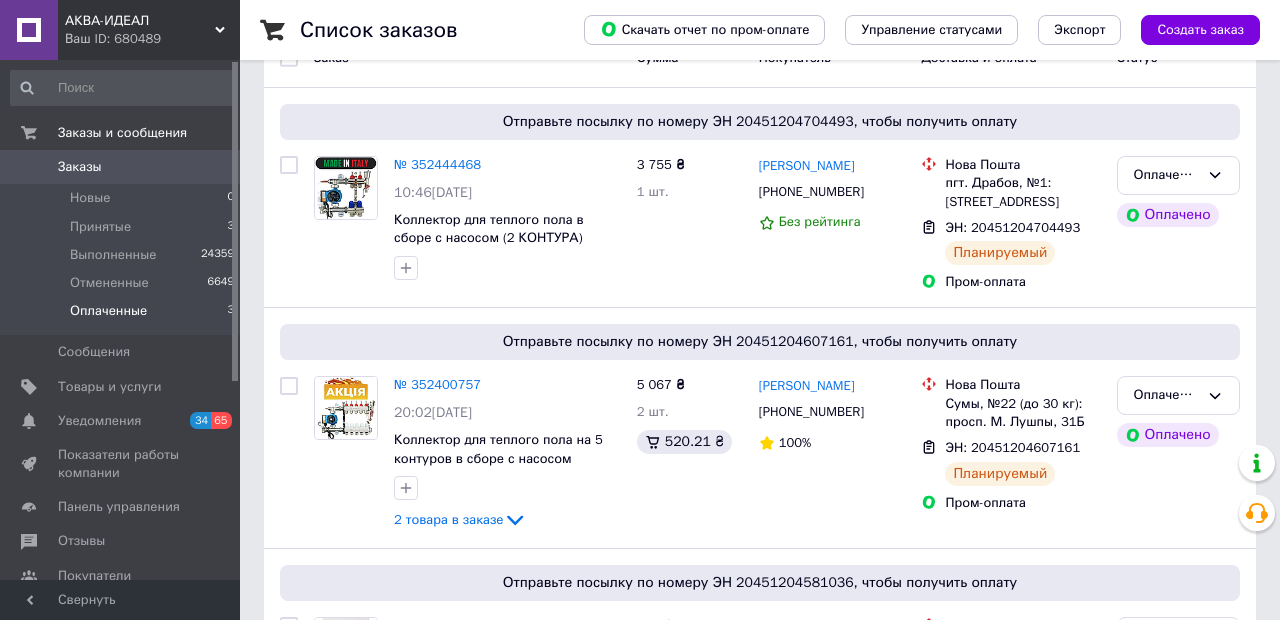 click on "Новые 0" at bounding box center (123, 198) 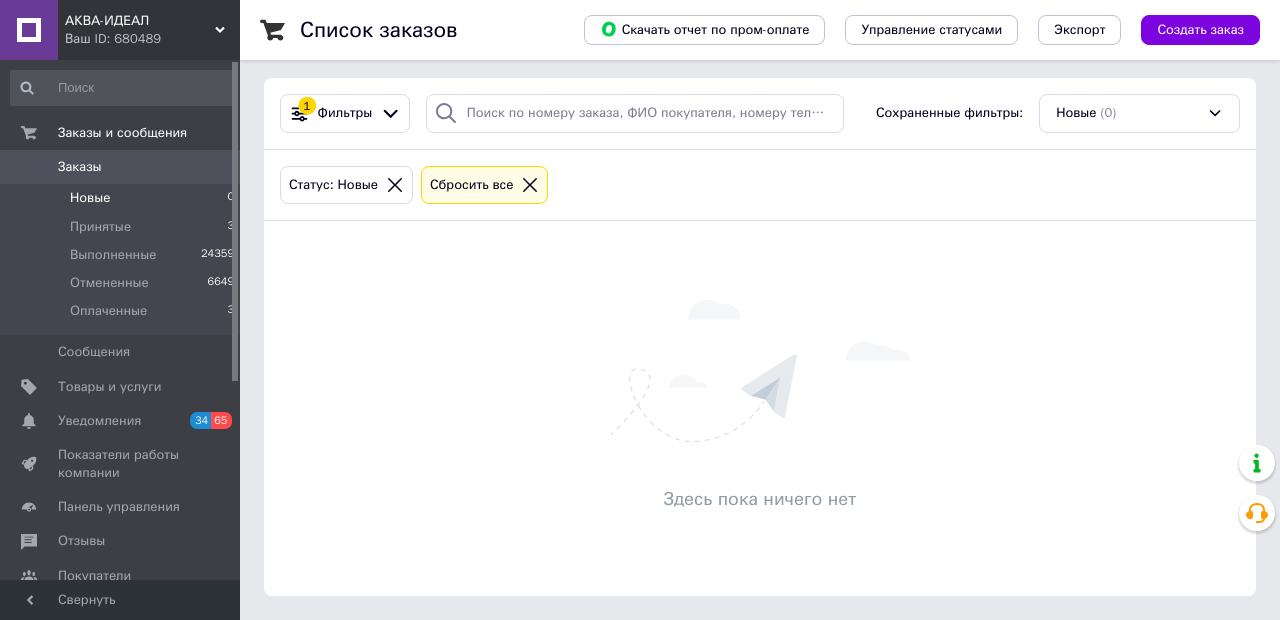 scroll, scrollTop: 0, scrollLeft: 0, axis: both 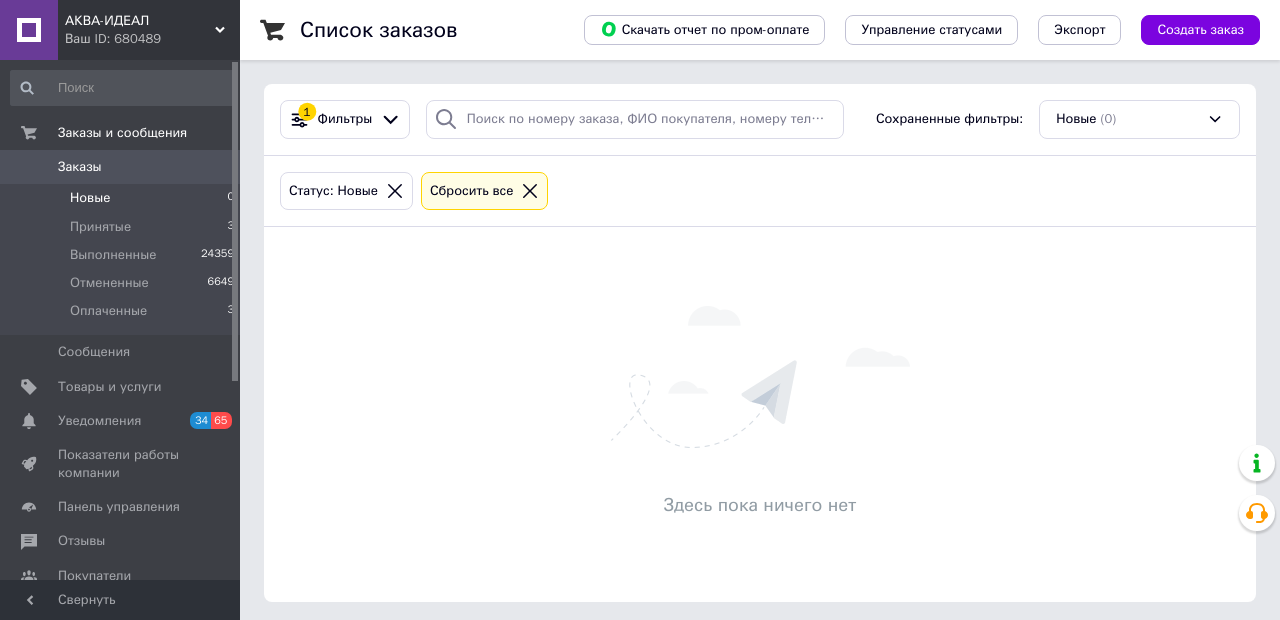 click on "Оплаченные 3" at bounding box center [123, 316] 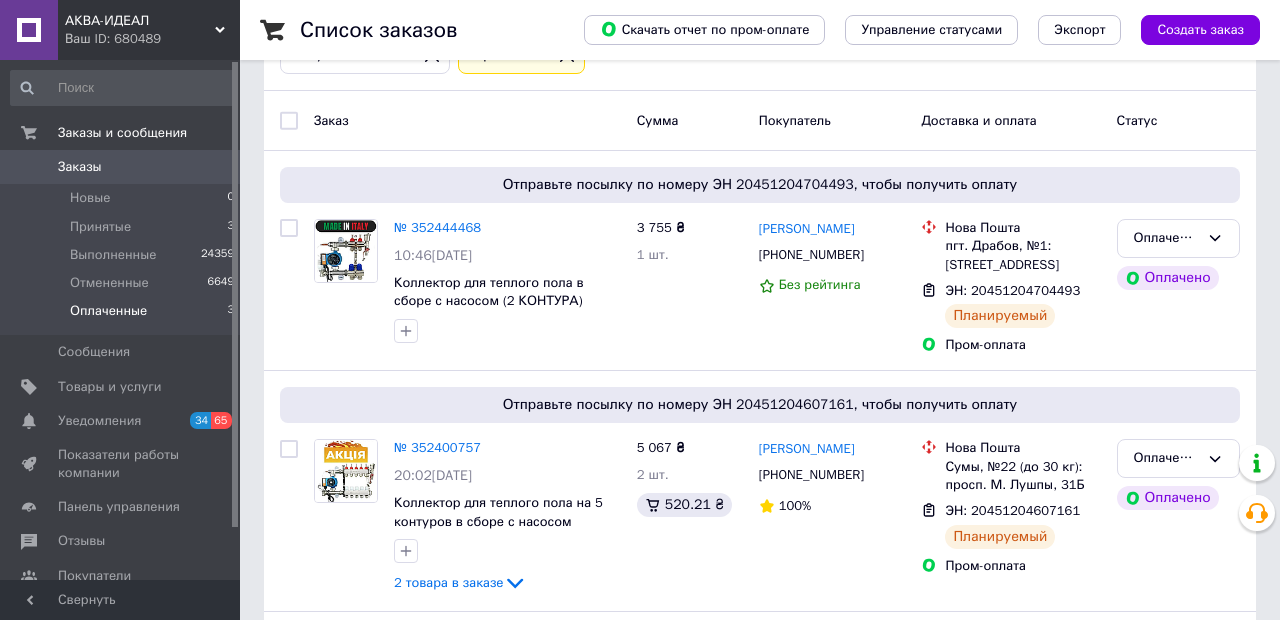 scroll, scrollTop: 0, scrollLeft: 0, axis: both 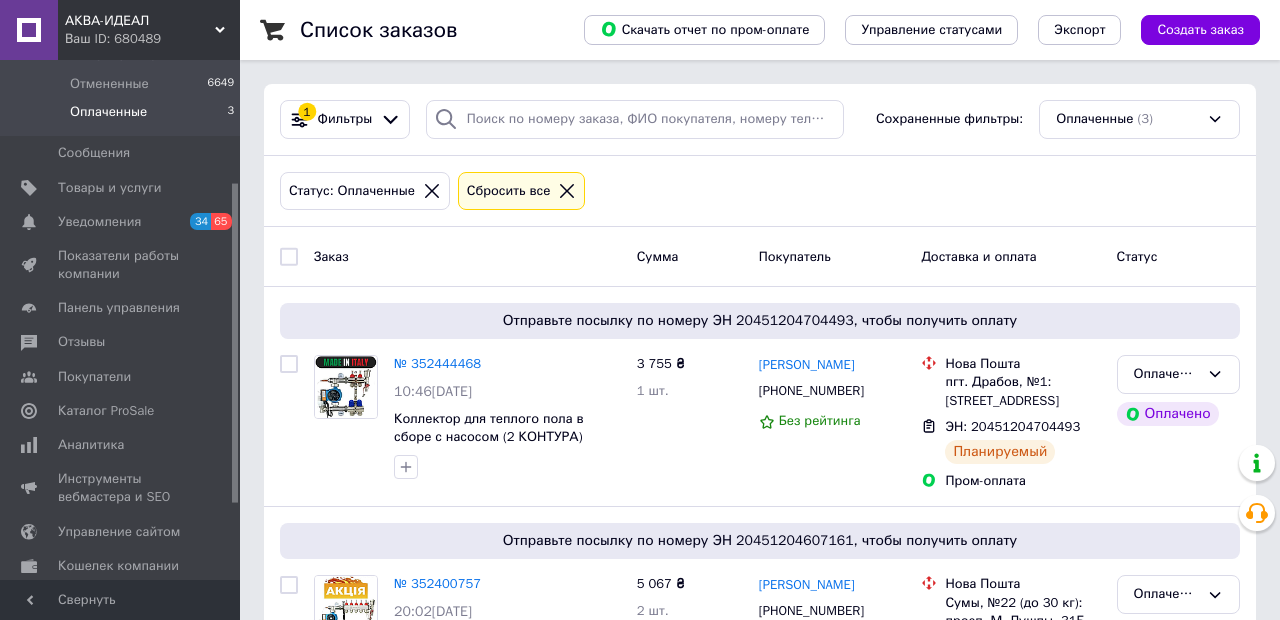 click on "Аналитика" at bounding box center [123, 445] 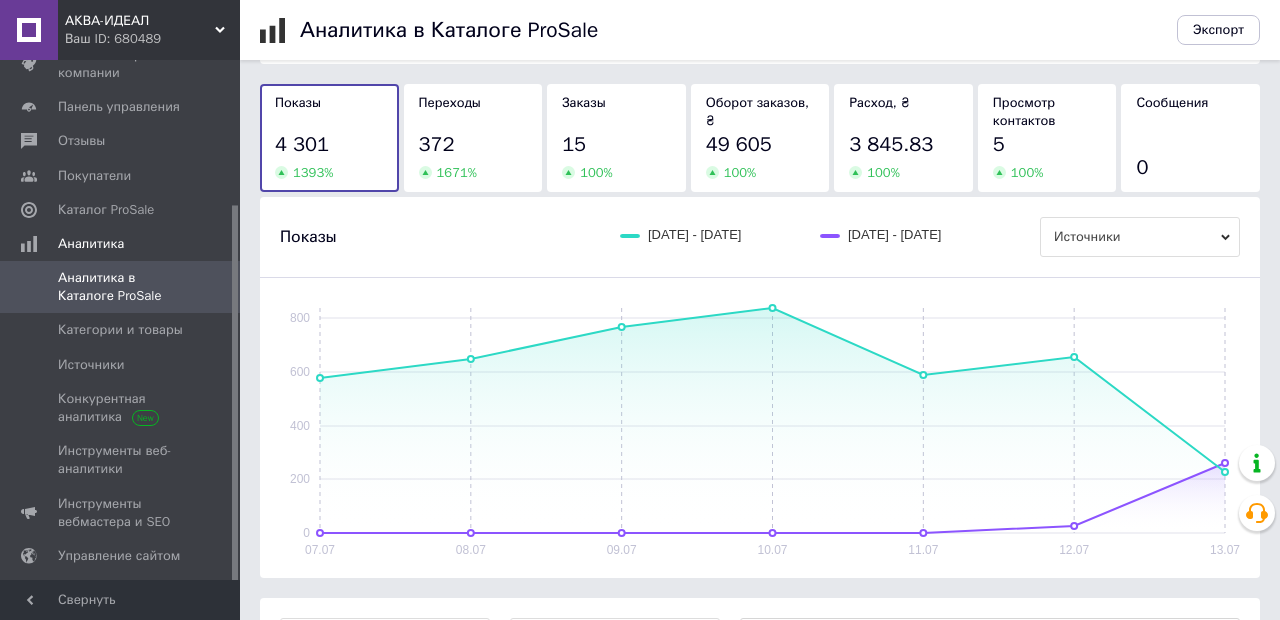 scroll, scrollTop: 149, scrollLeft: 0, axis: vertical 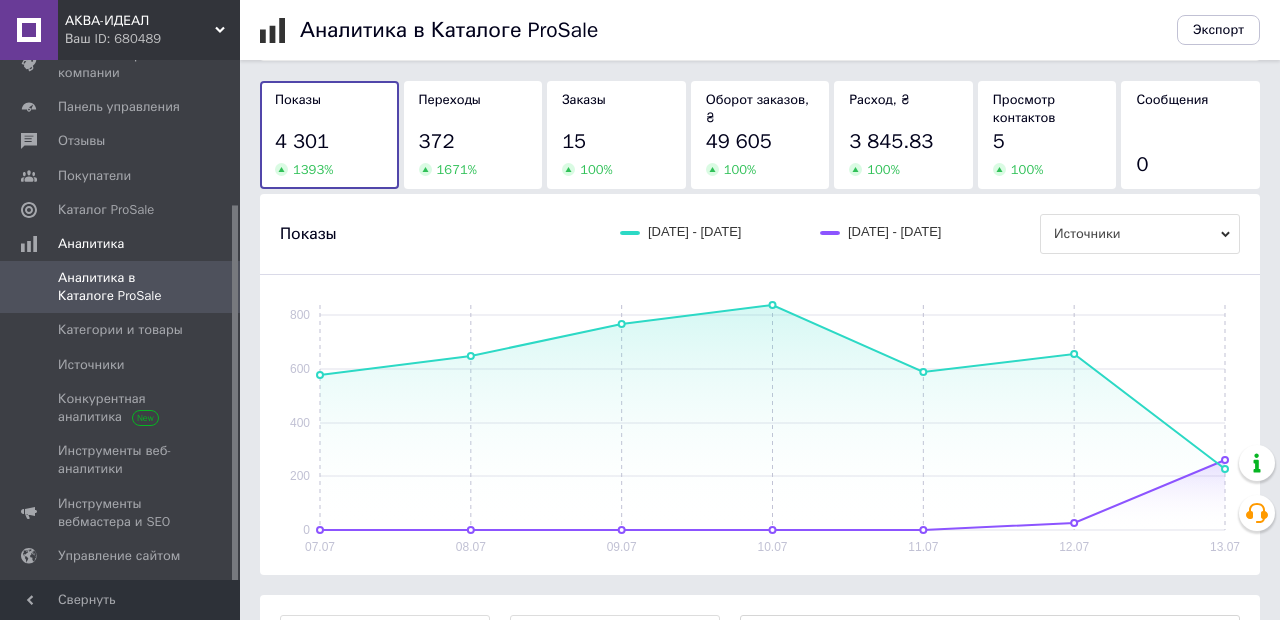 click 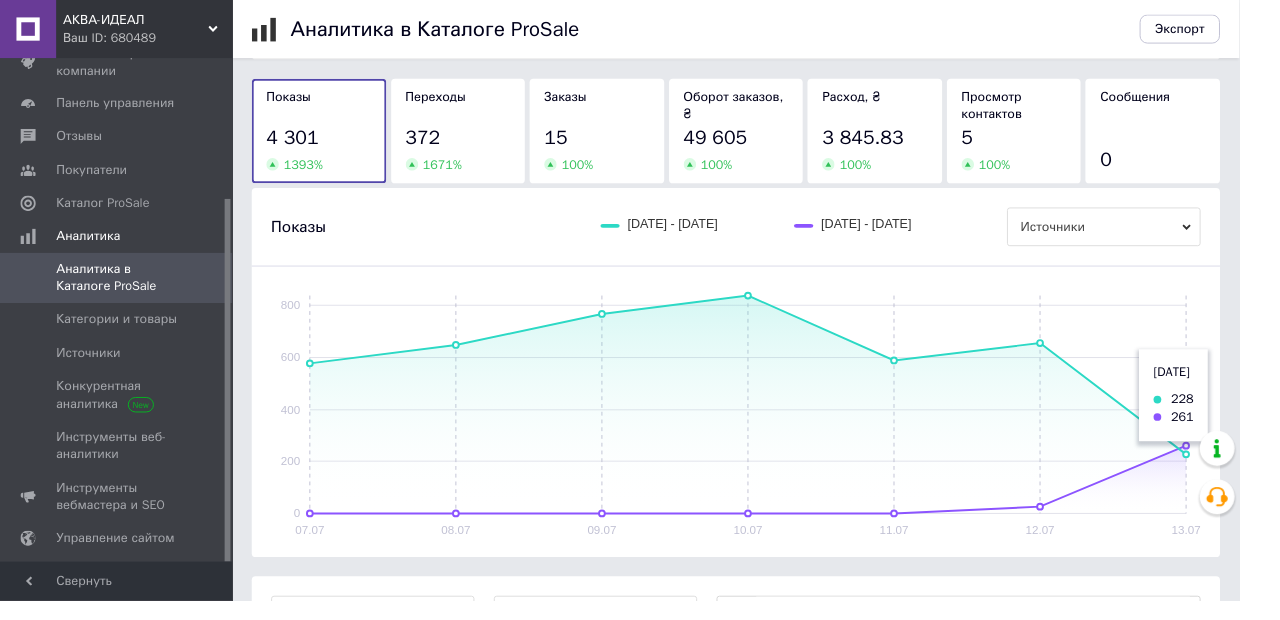 click on "372" at bounding box center (473, 142) 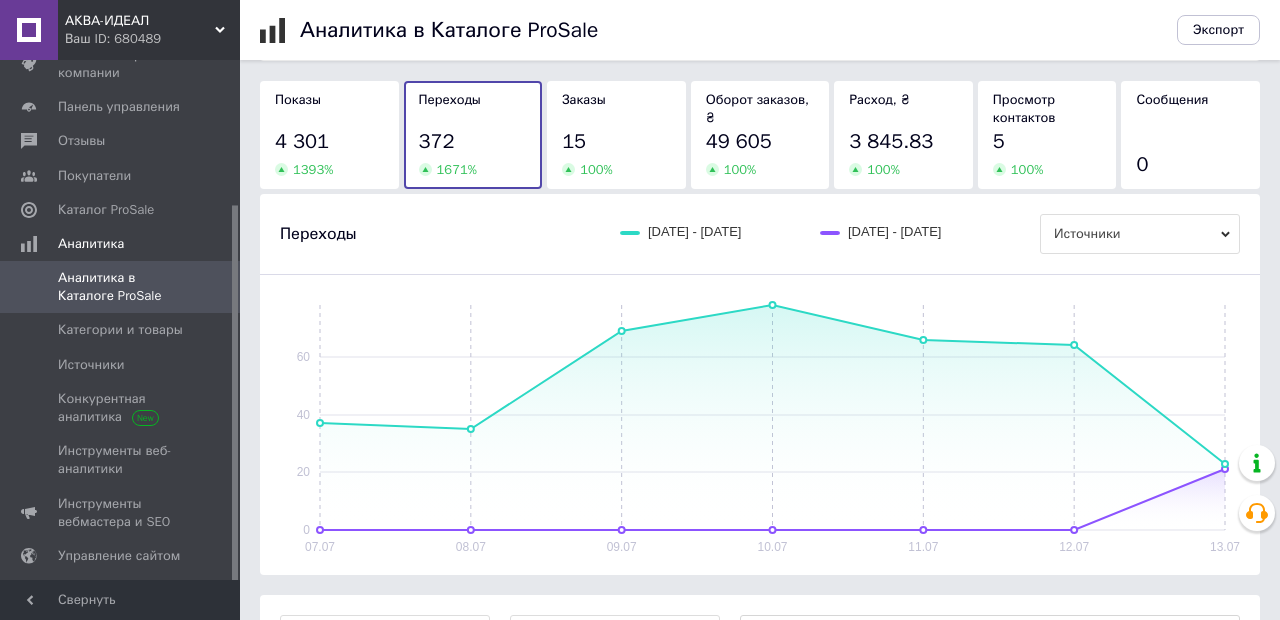 click 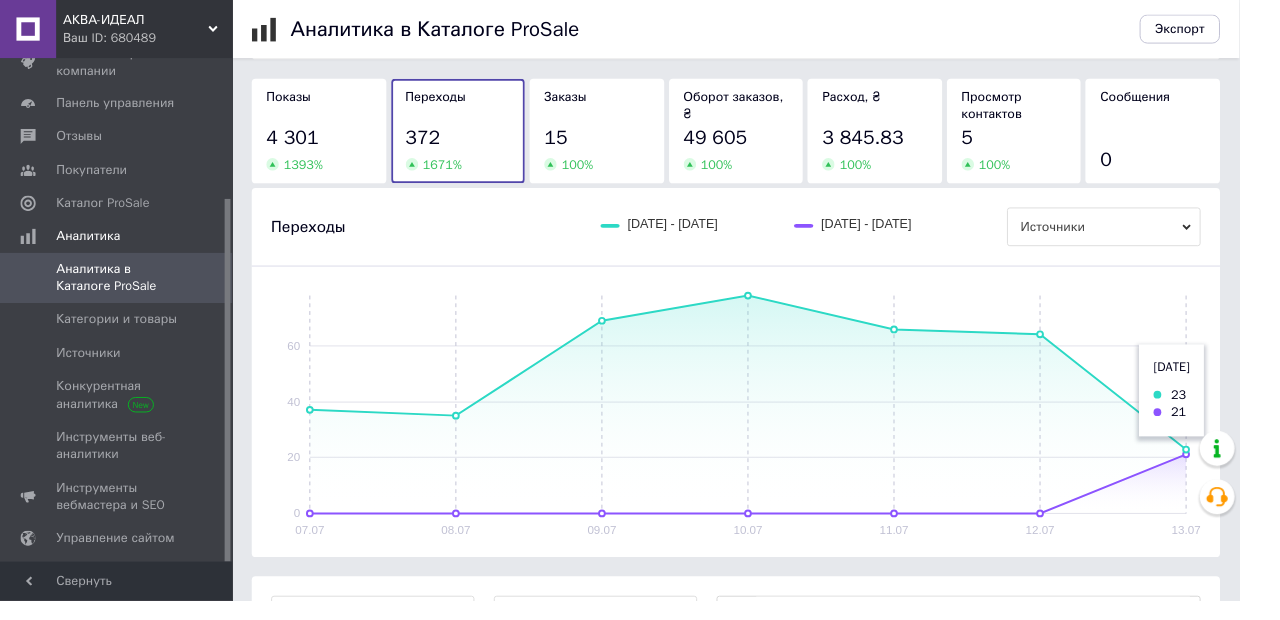 click on "4 301" at bounding box center [302, 141] 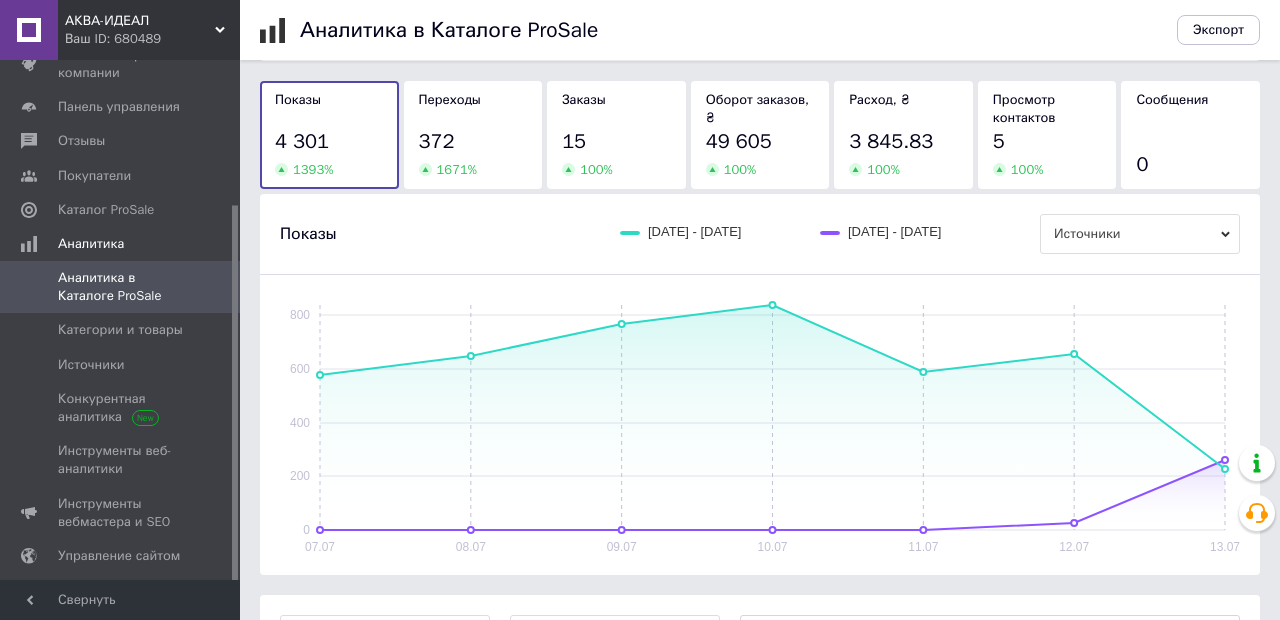 click on "15" at bounding box center [616, 142] 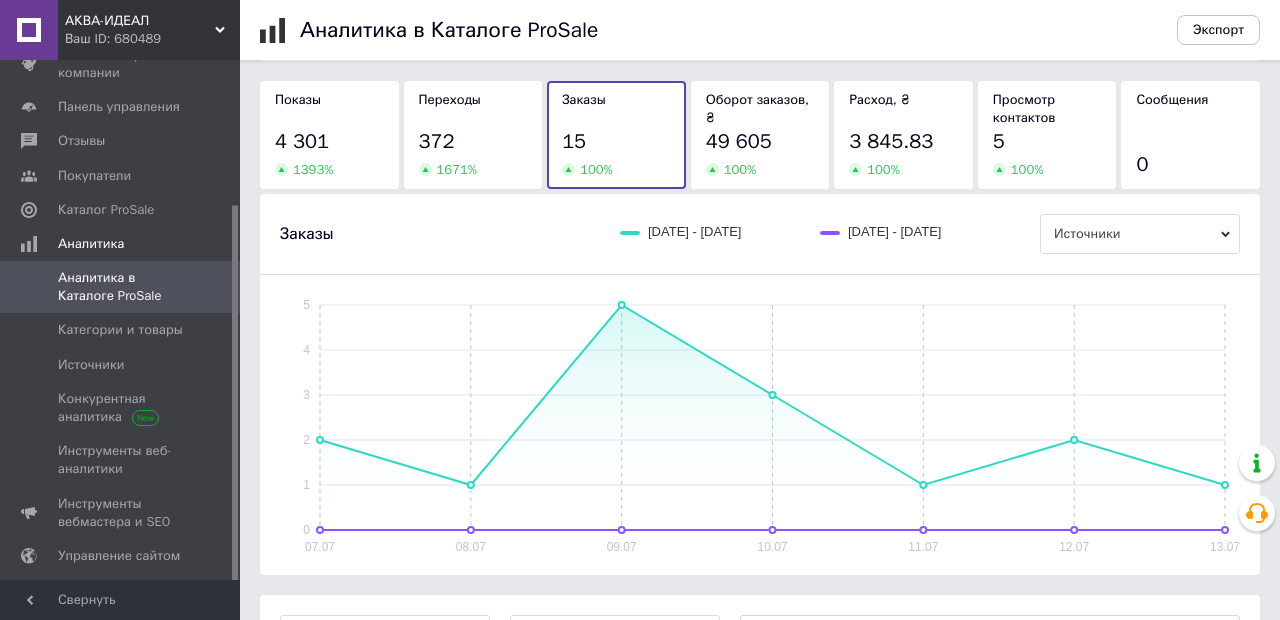 click on "Оборот заказов, ₴" at bounding box center [760, 109] 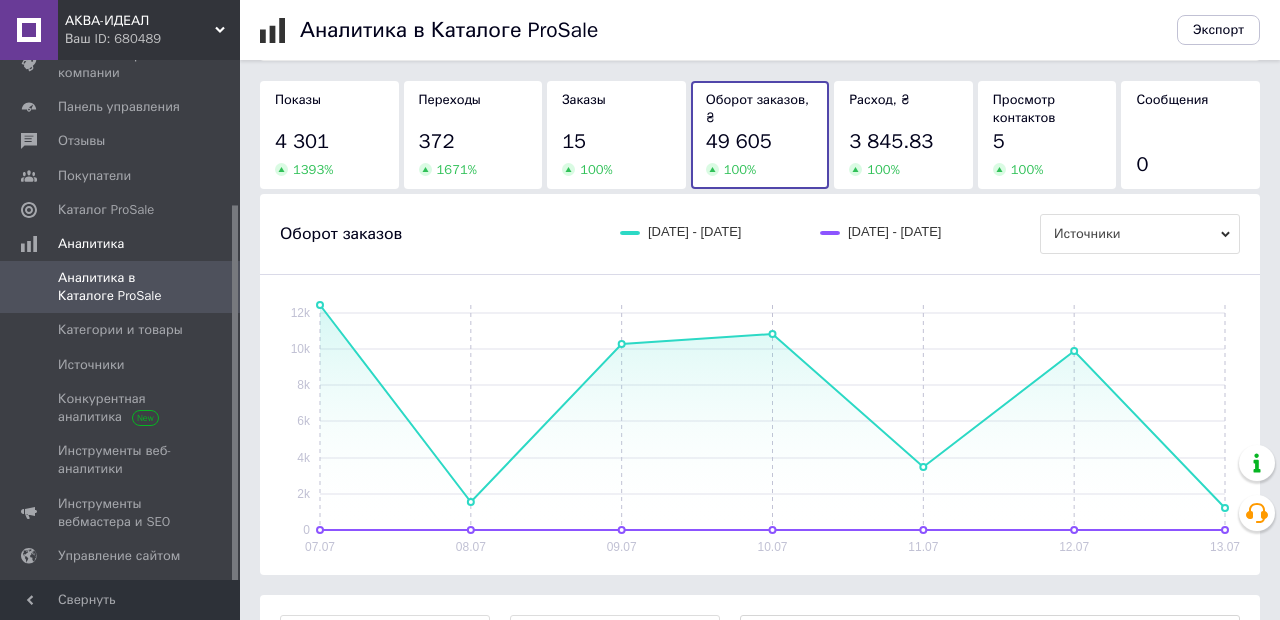 click on "Расход, ₴" at bounding box center [879, 99] 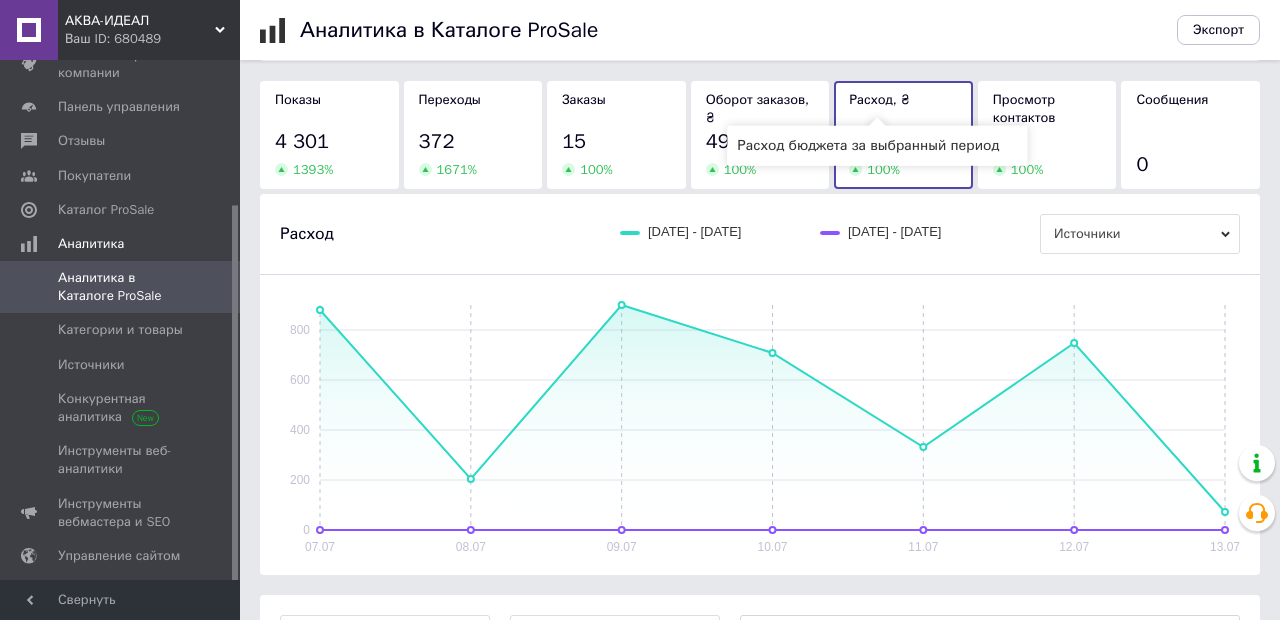 click 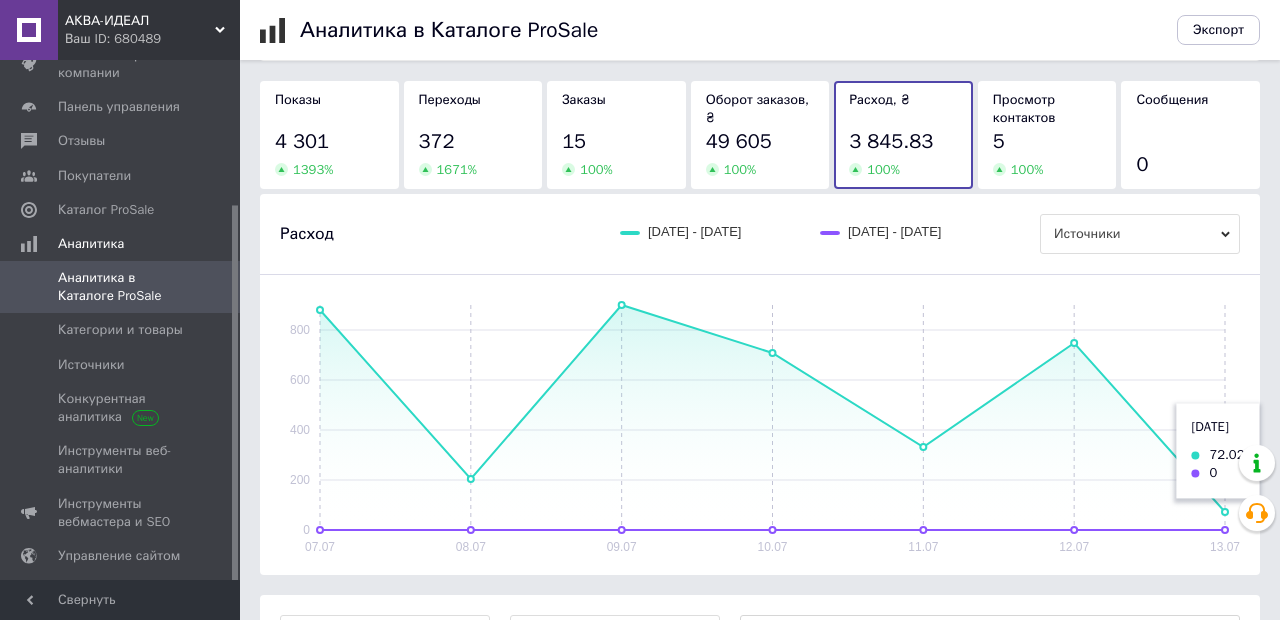 click on "5" at bounding box center [1047, 142] 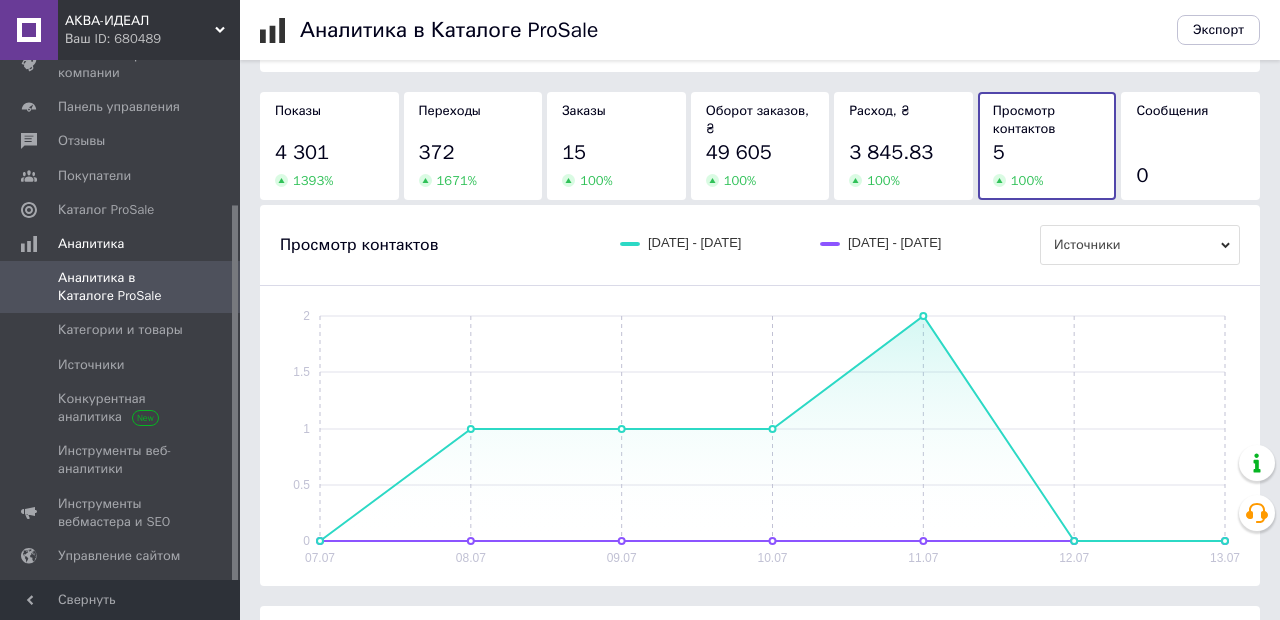 scroll, scrollTop: 126, scrollLeft: 0, axis: vertical 